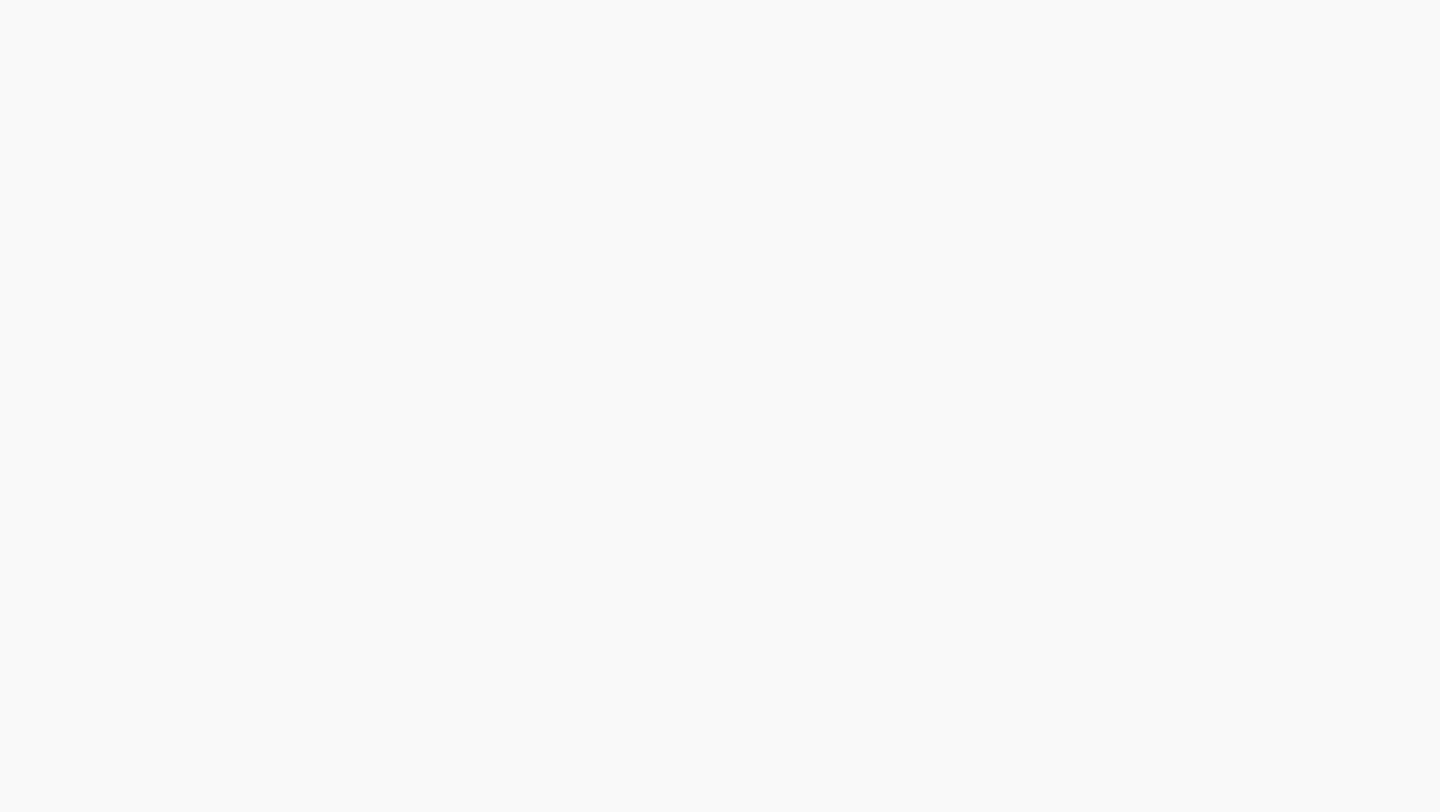 scroll, scrollTop: 0, scrollLeft: 0, axis: both 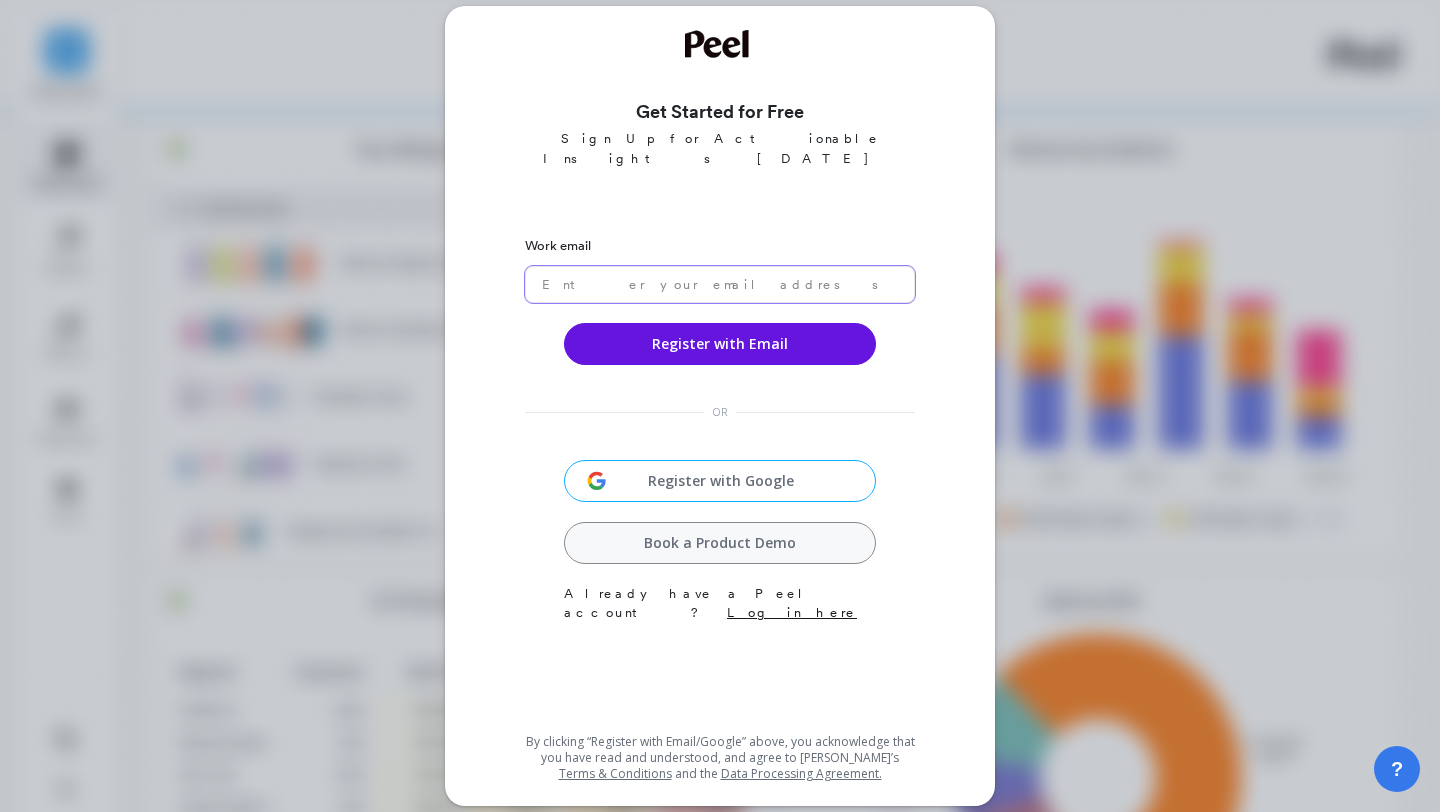 click at bounding box center (720, 284) 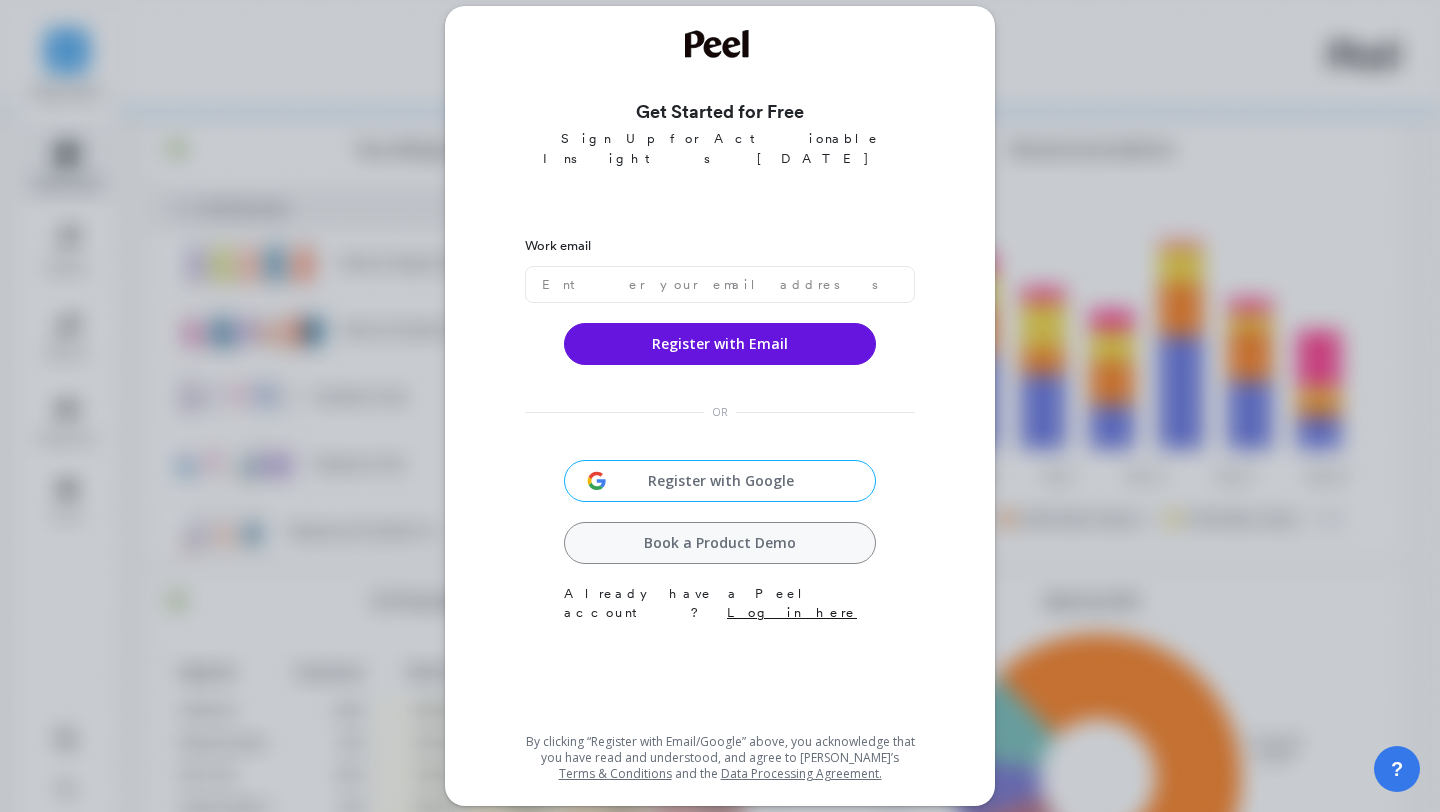 click on "Register with Google Book a Product Demo Already have a Peel account?   Log in here" at bounding box center (720, 541) 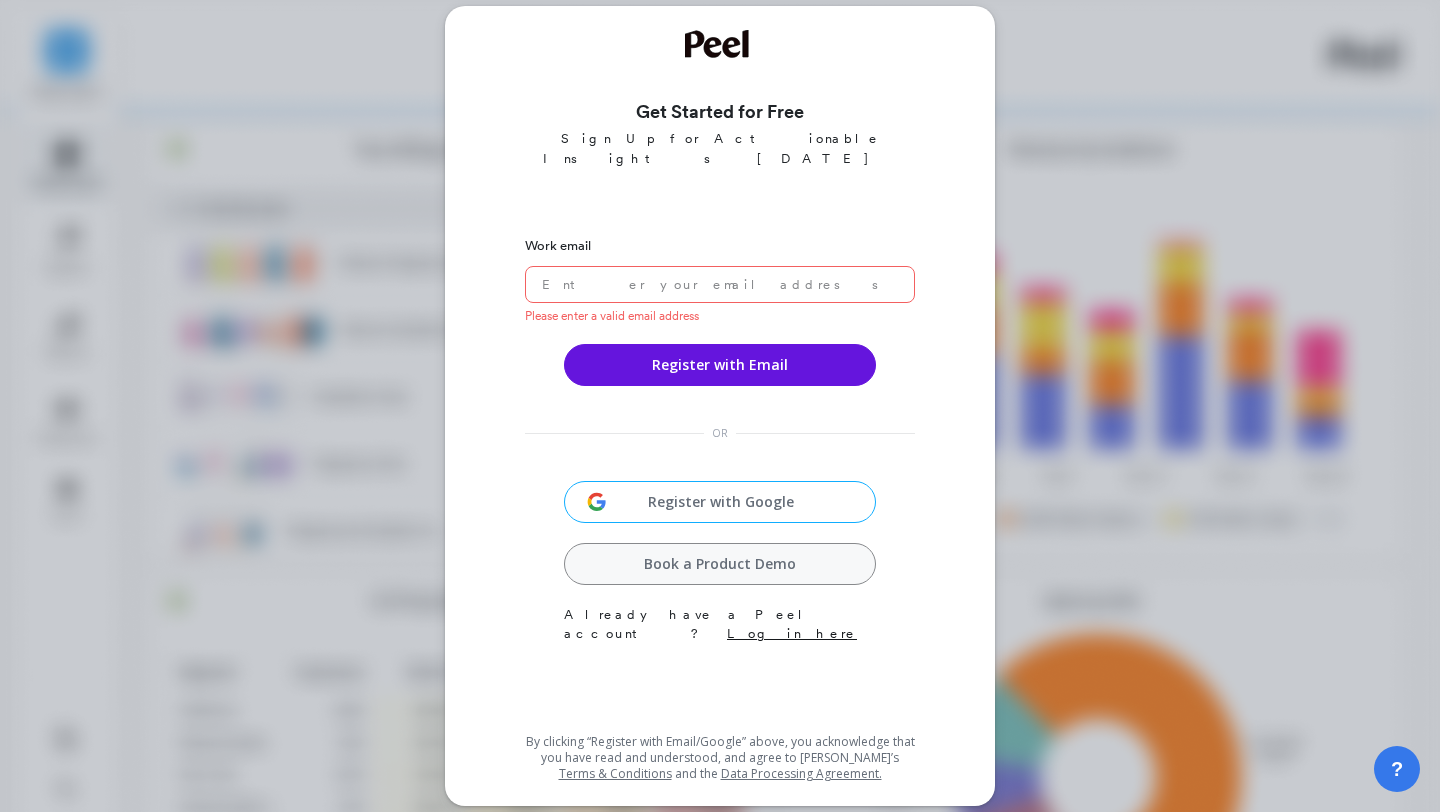 click on "Log in here" at bounding box center [792, 633] 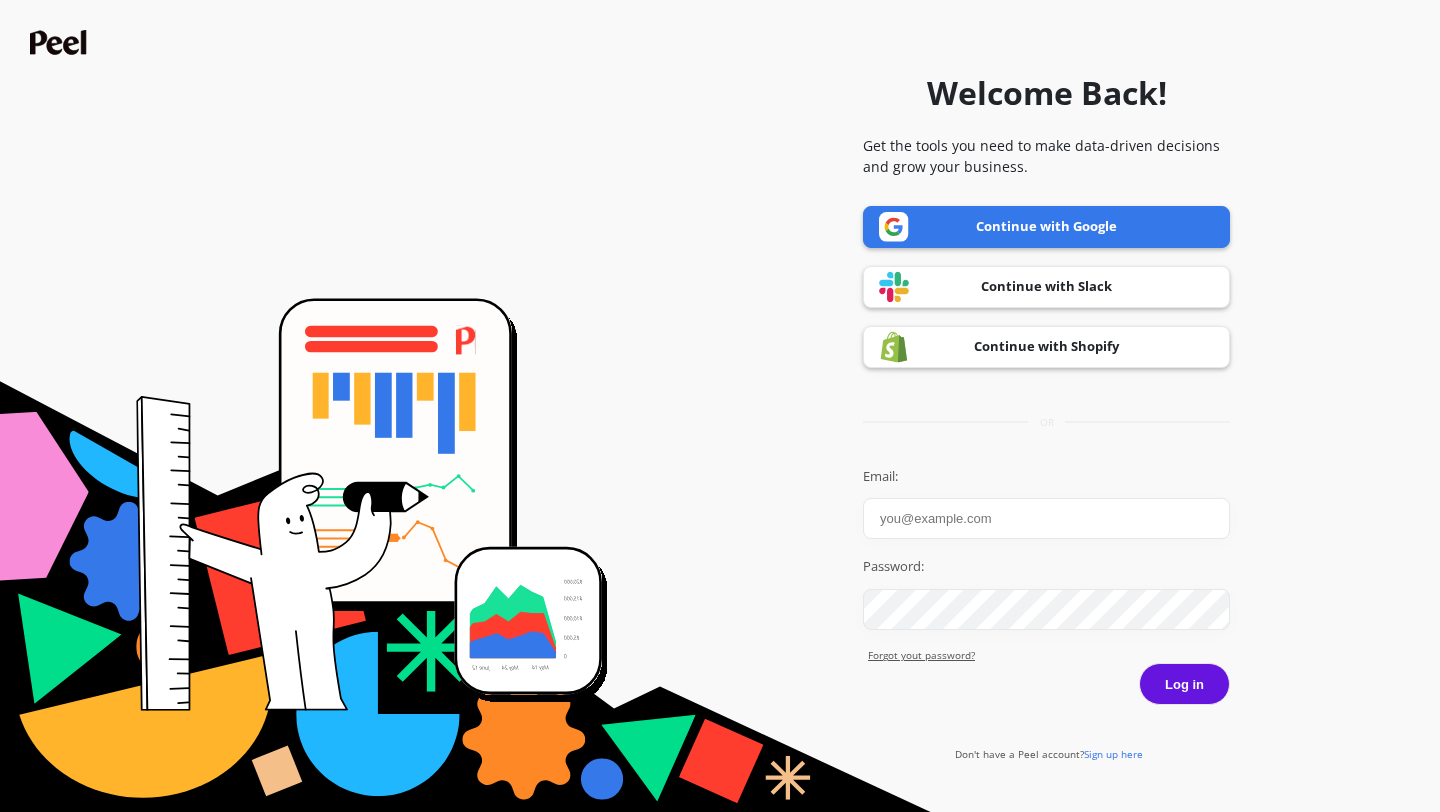 scroll, scrollTop: 0, scrollLeft: 0, axis: both 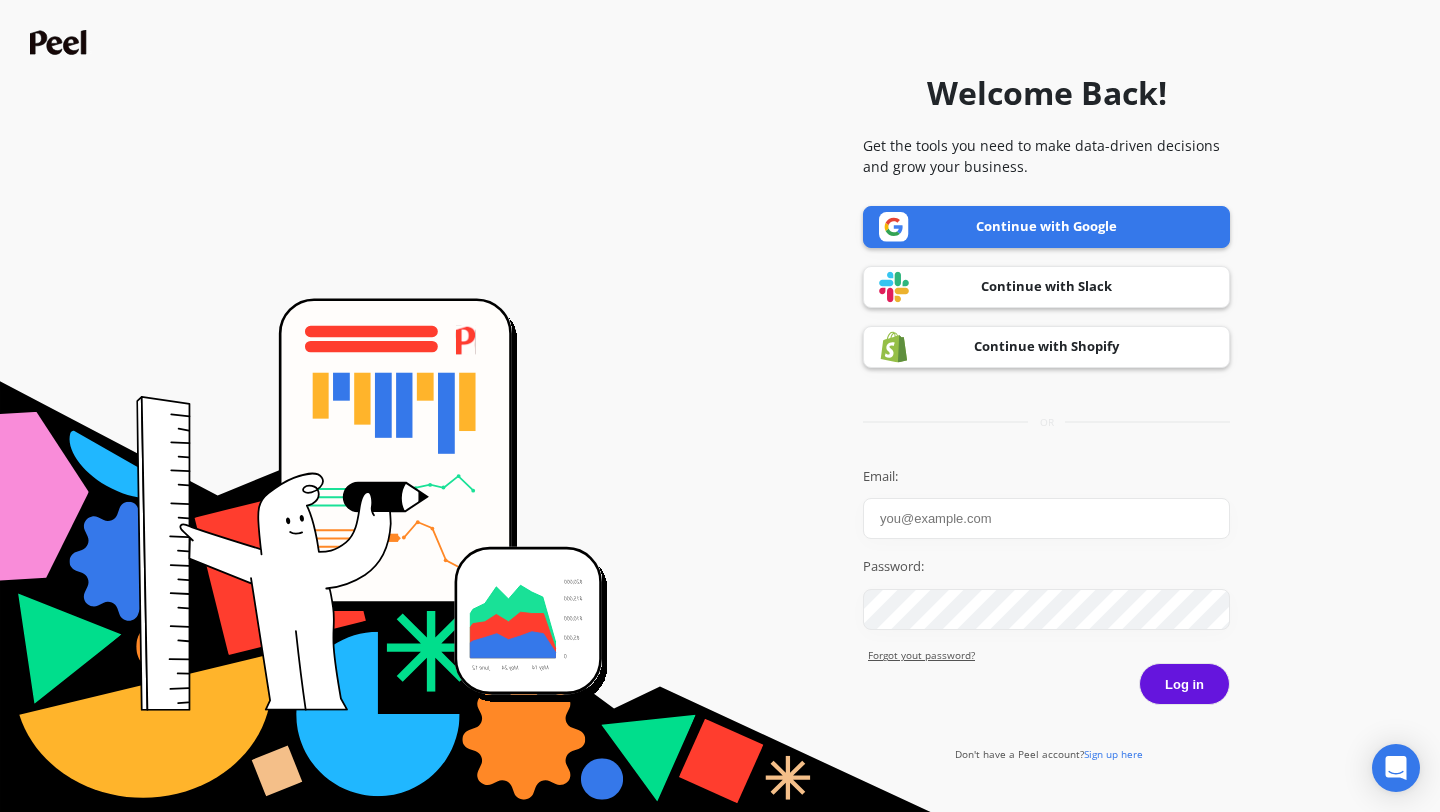 type on "[PERSON_NAME]" 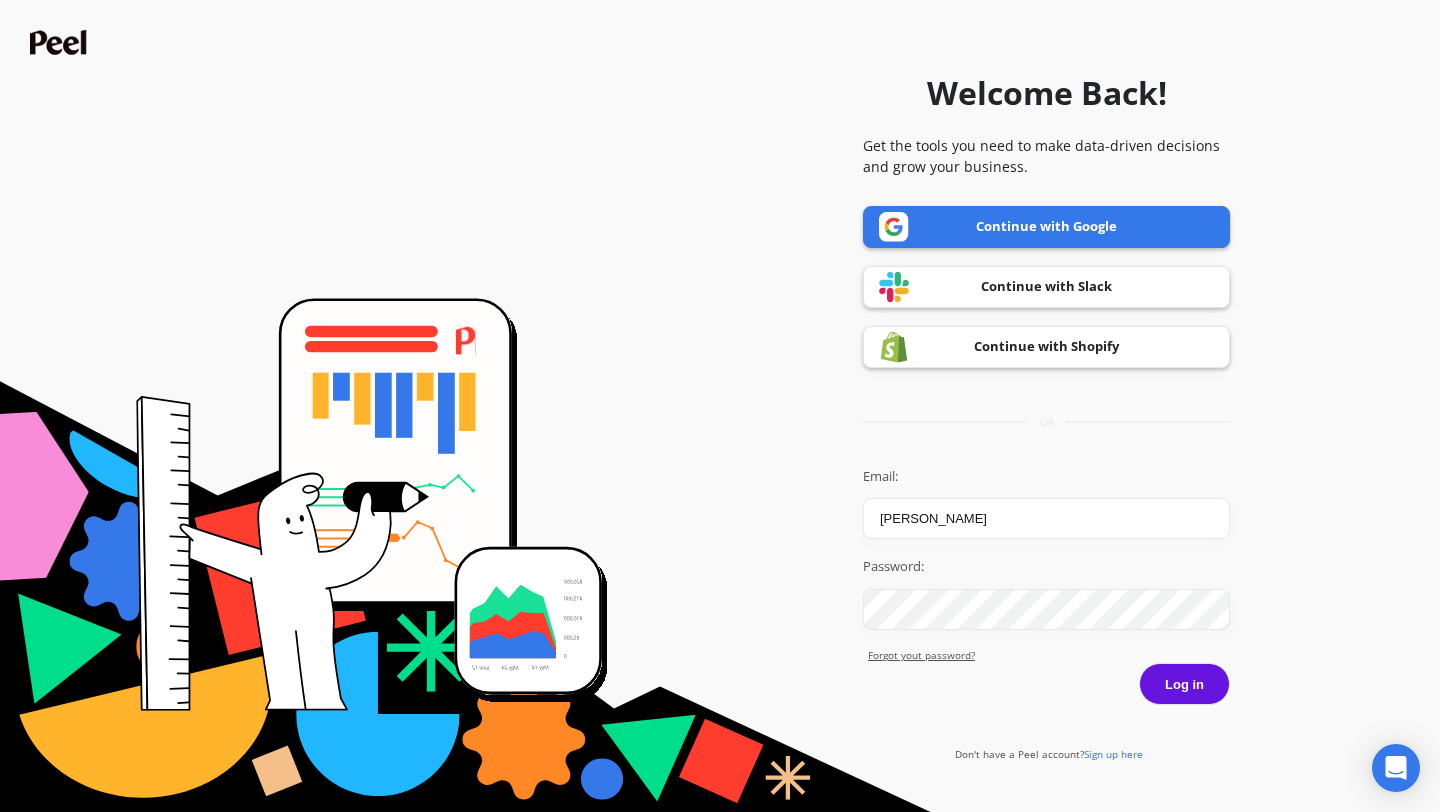 click on "Log in" at bounding box center [1184, 684] 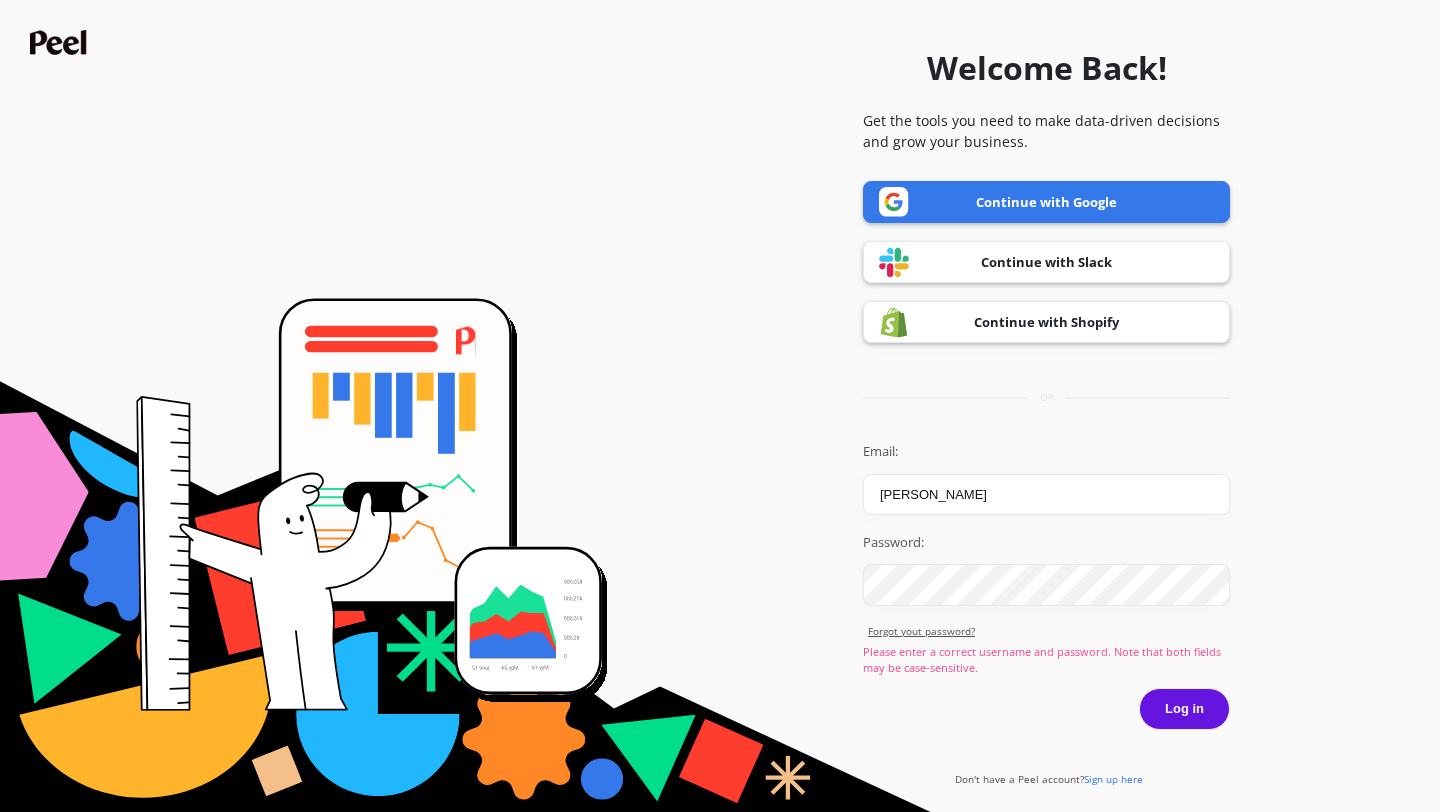 scroll, scrollTop: 0, scrollLeft: 0, axis: both 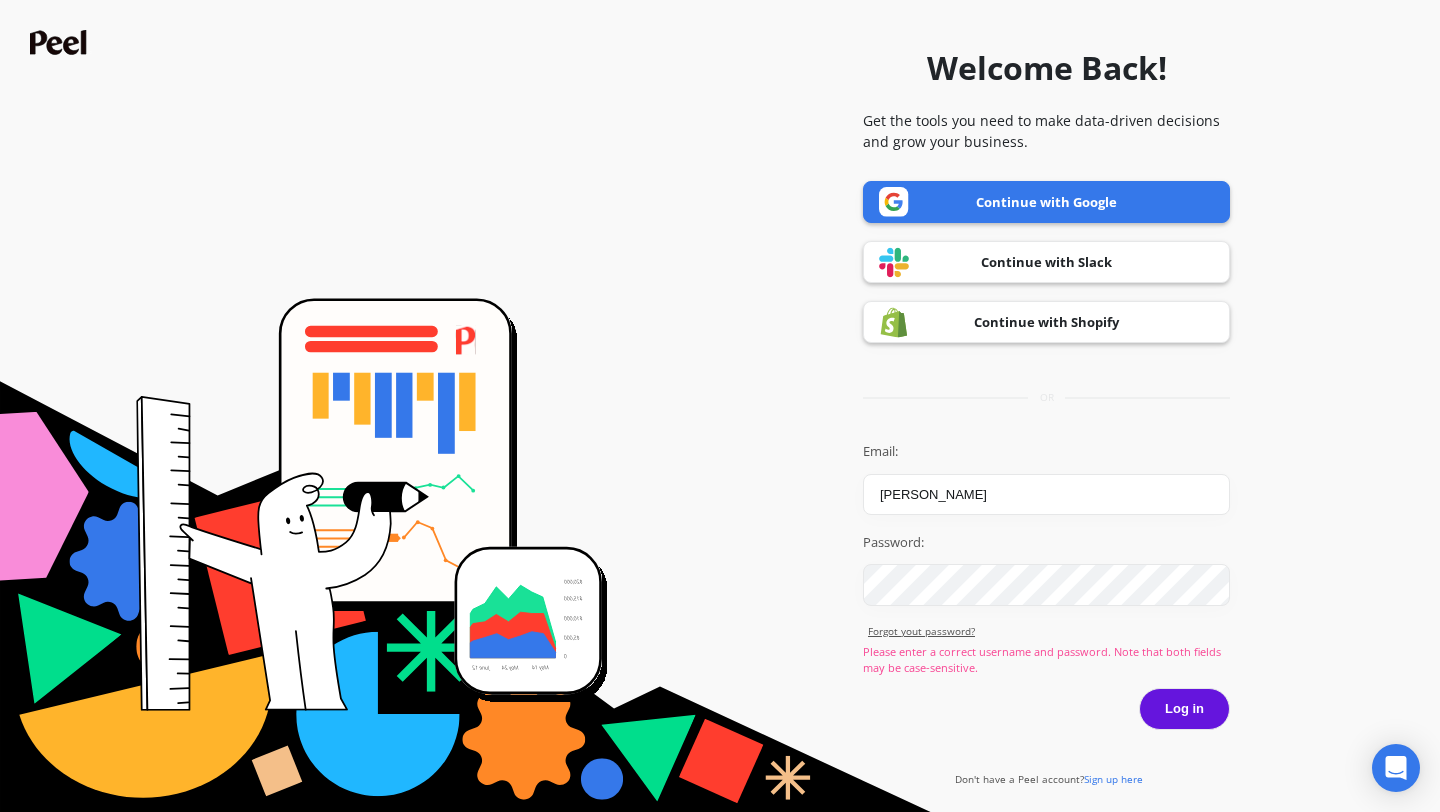 click on "Continue with Google" at bounding box center (1046, 202) 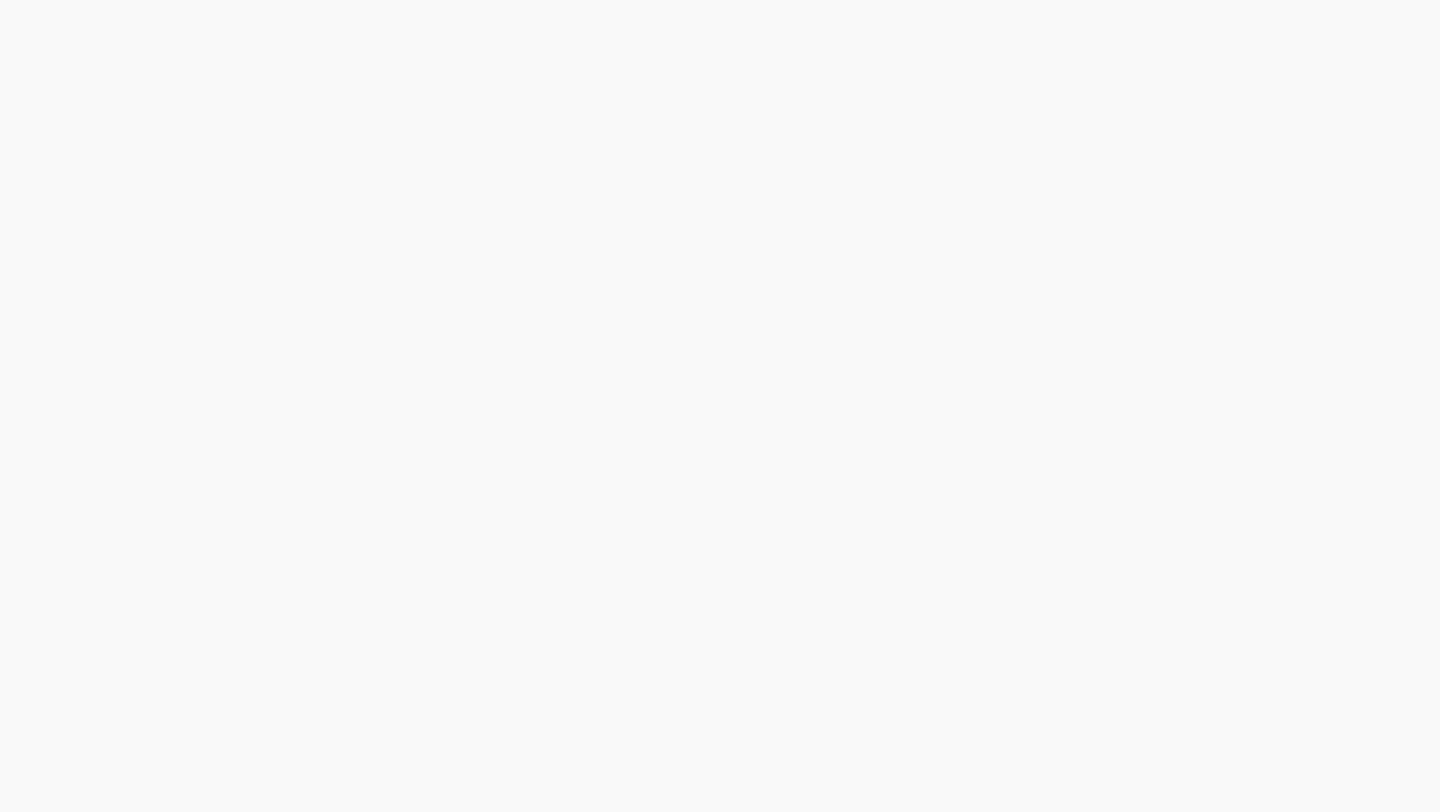 scroll, scrollTop: 0, scrollLeft: 0, axis: both 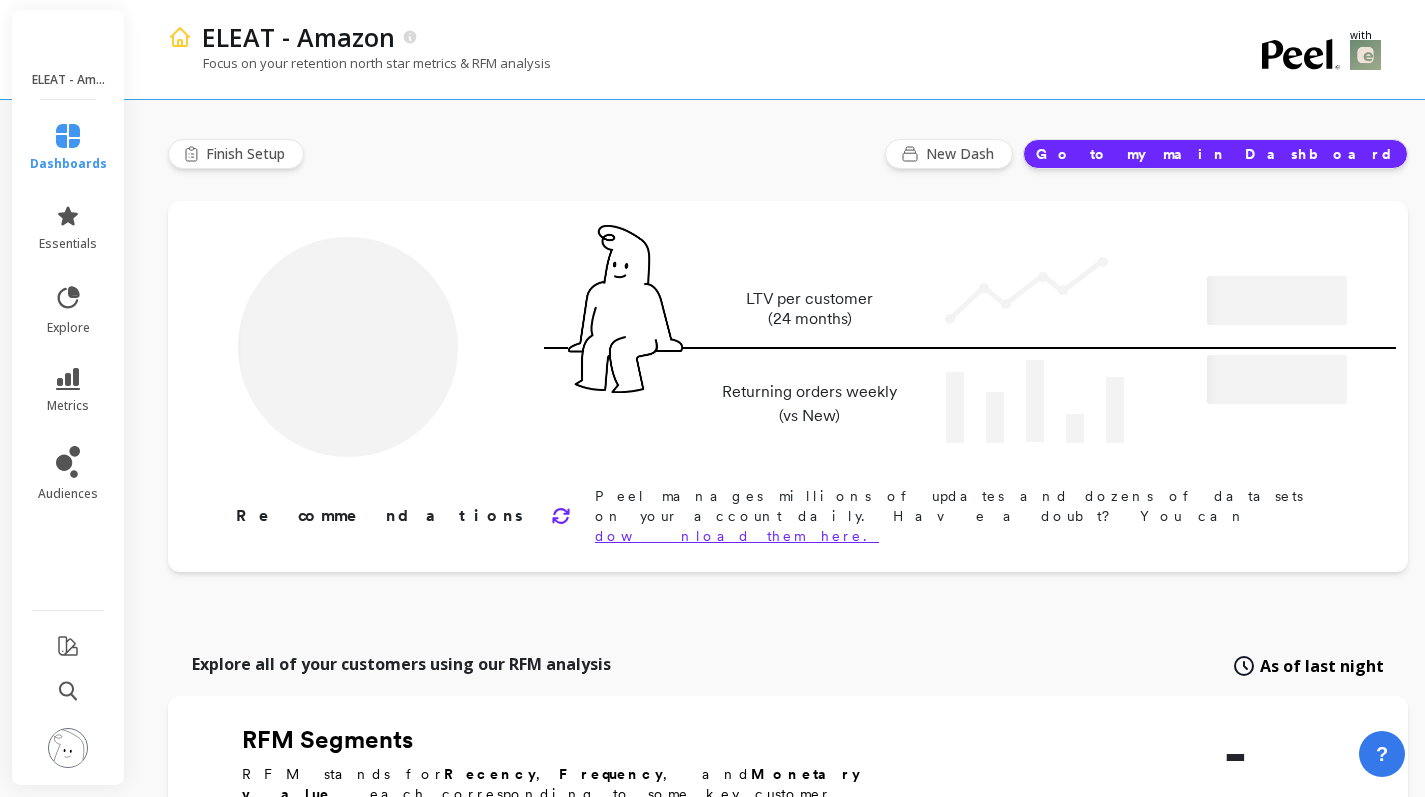 type on "Champions" 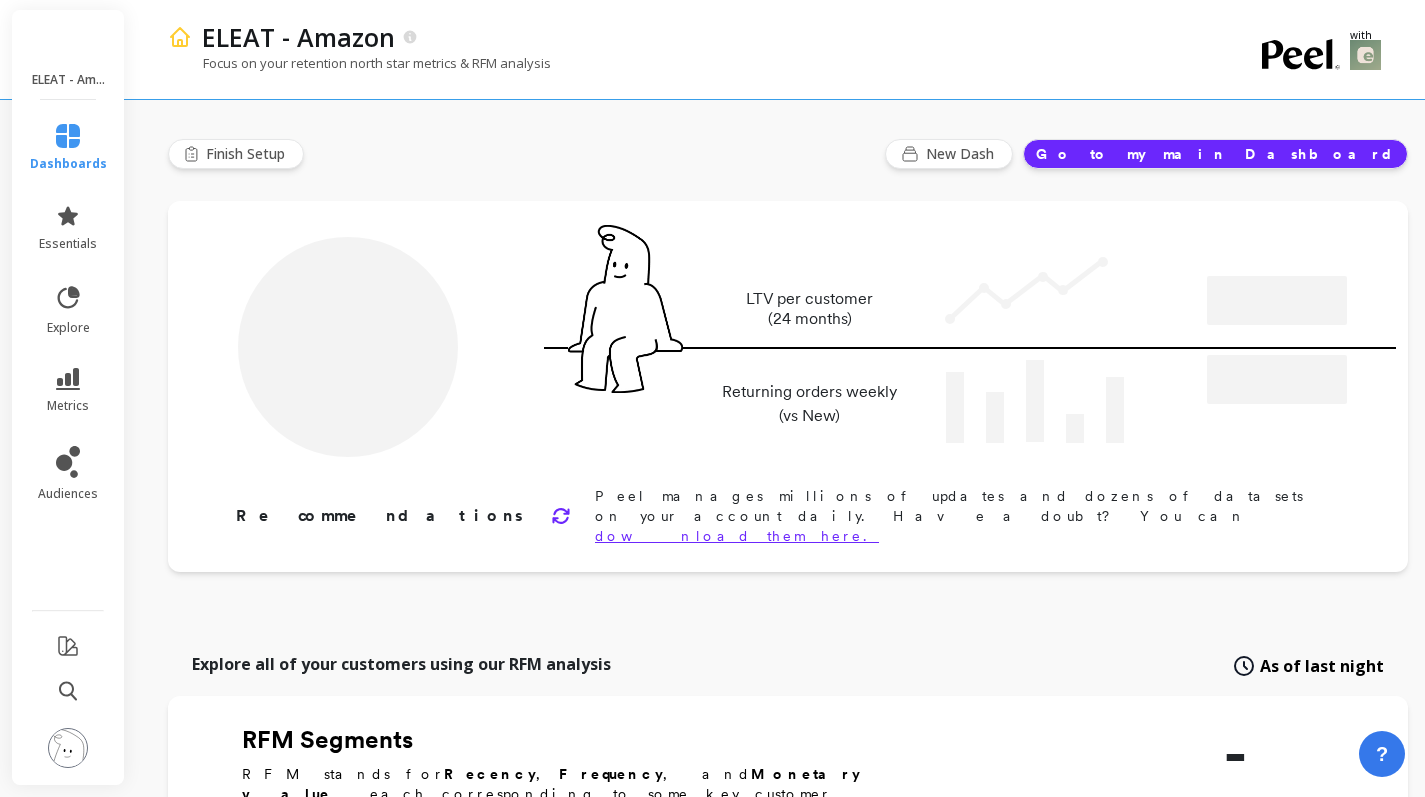 type on "1934" 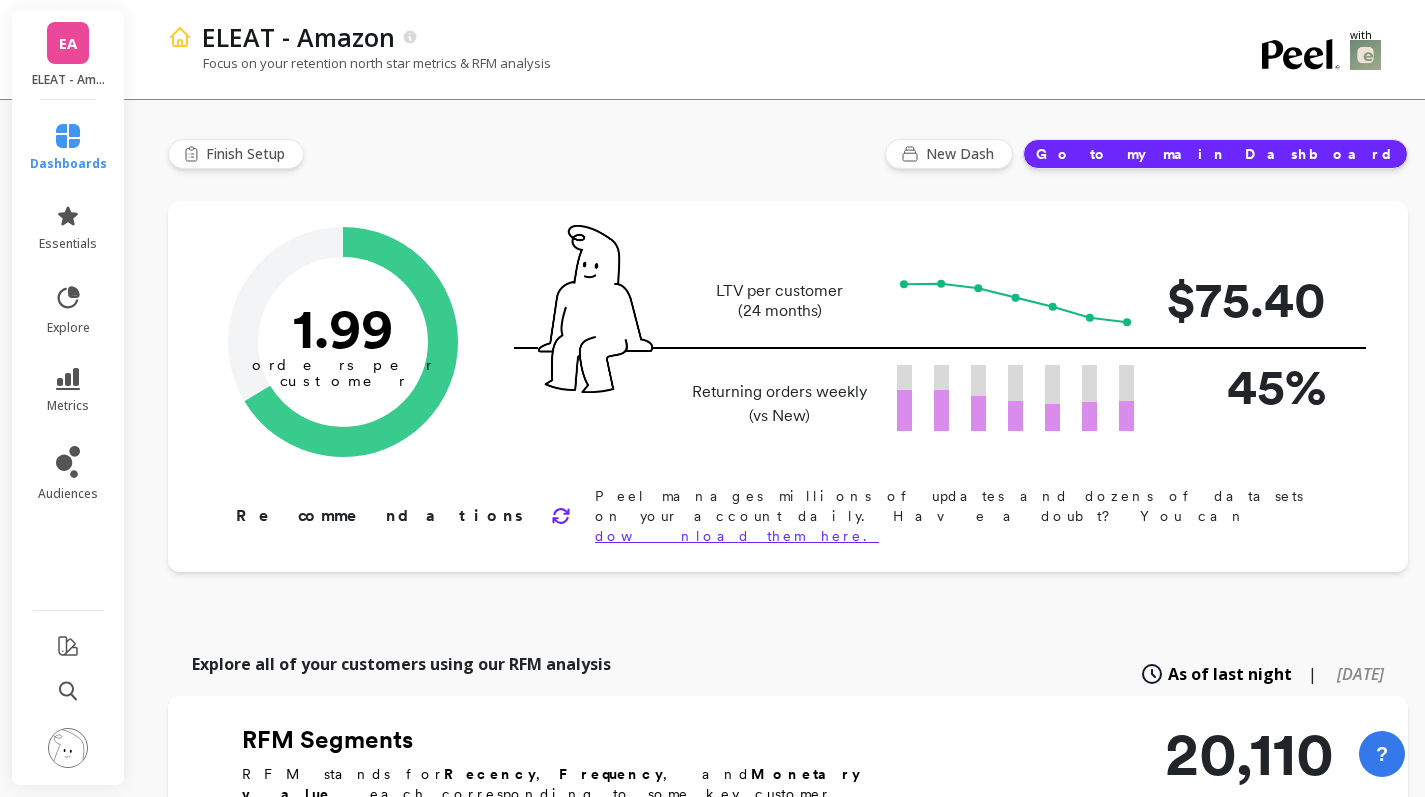 click on "EA" at bounding box center (68, 43) 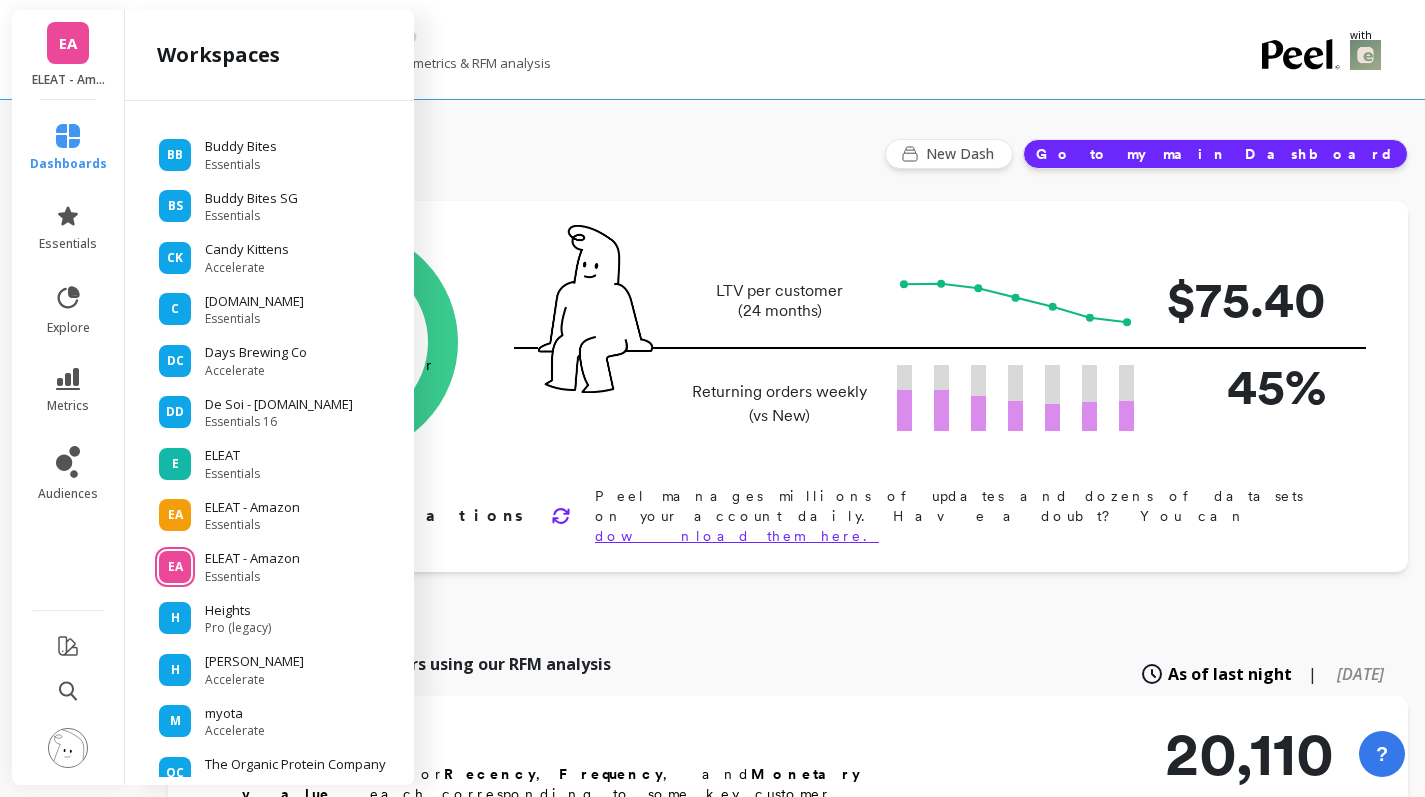 scroll, scrollTop: 212, scrollLeft: 0, axis: vertical 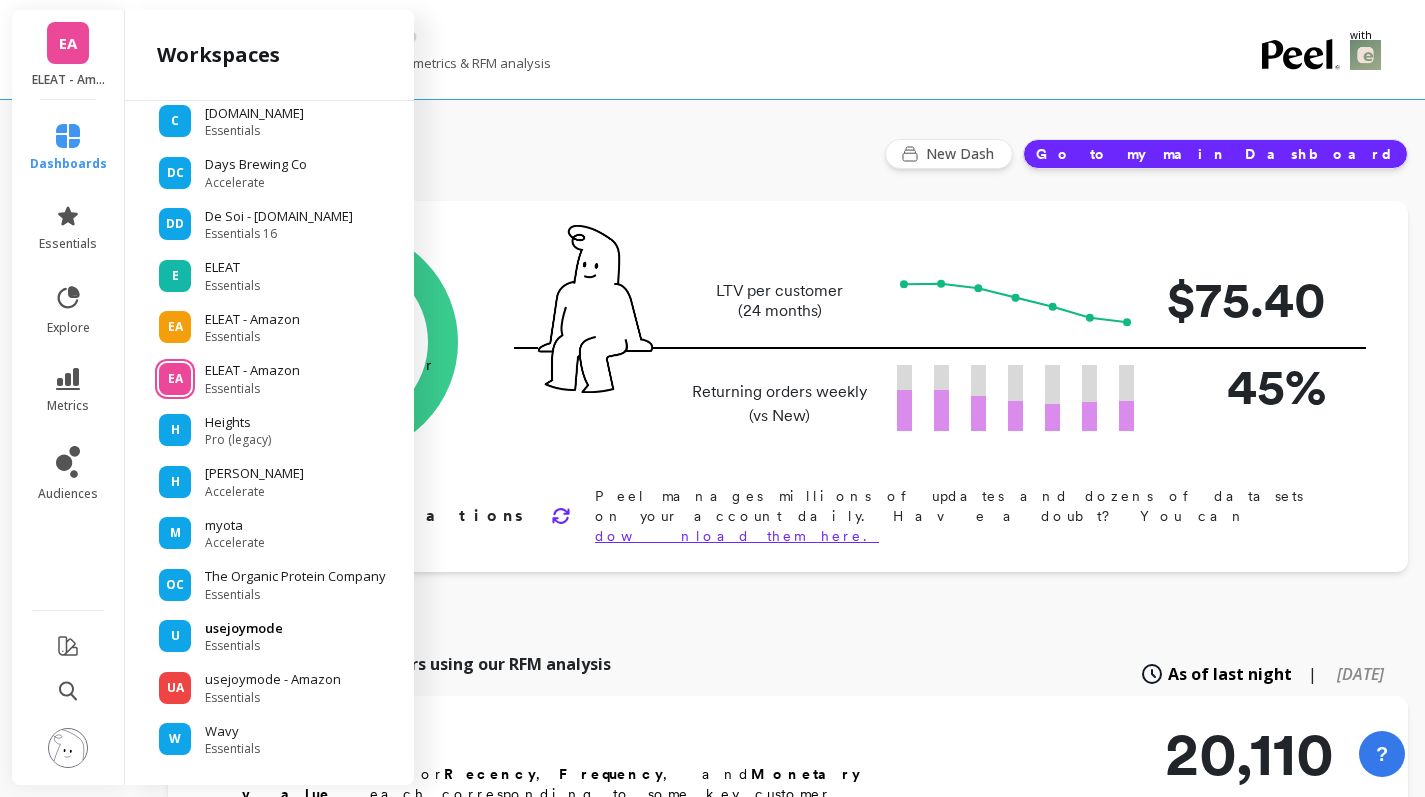 click on "usejoymode" at bounding box center [244, 629] 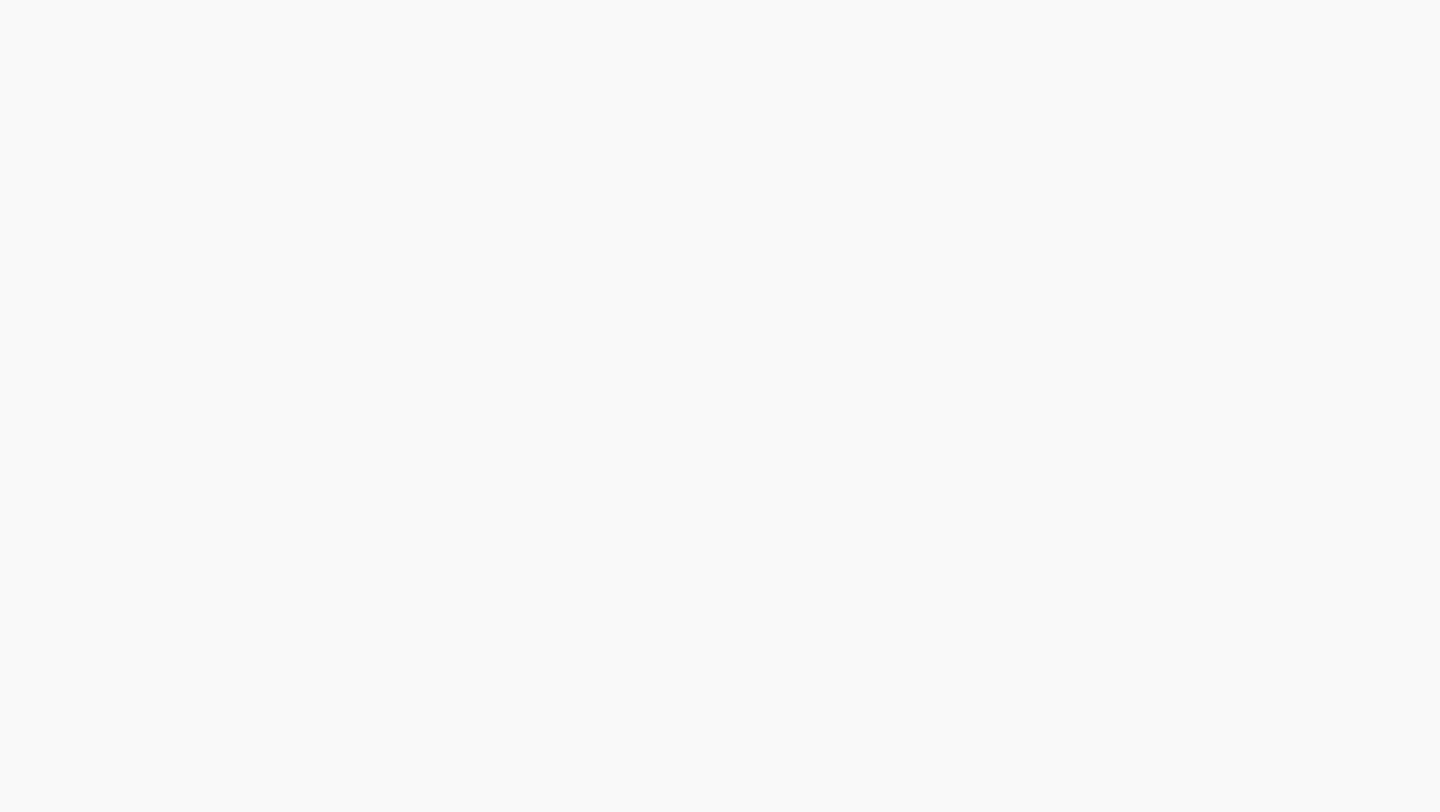 scroll, scrollTop: 0, scrollLeft: 0, axis: both 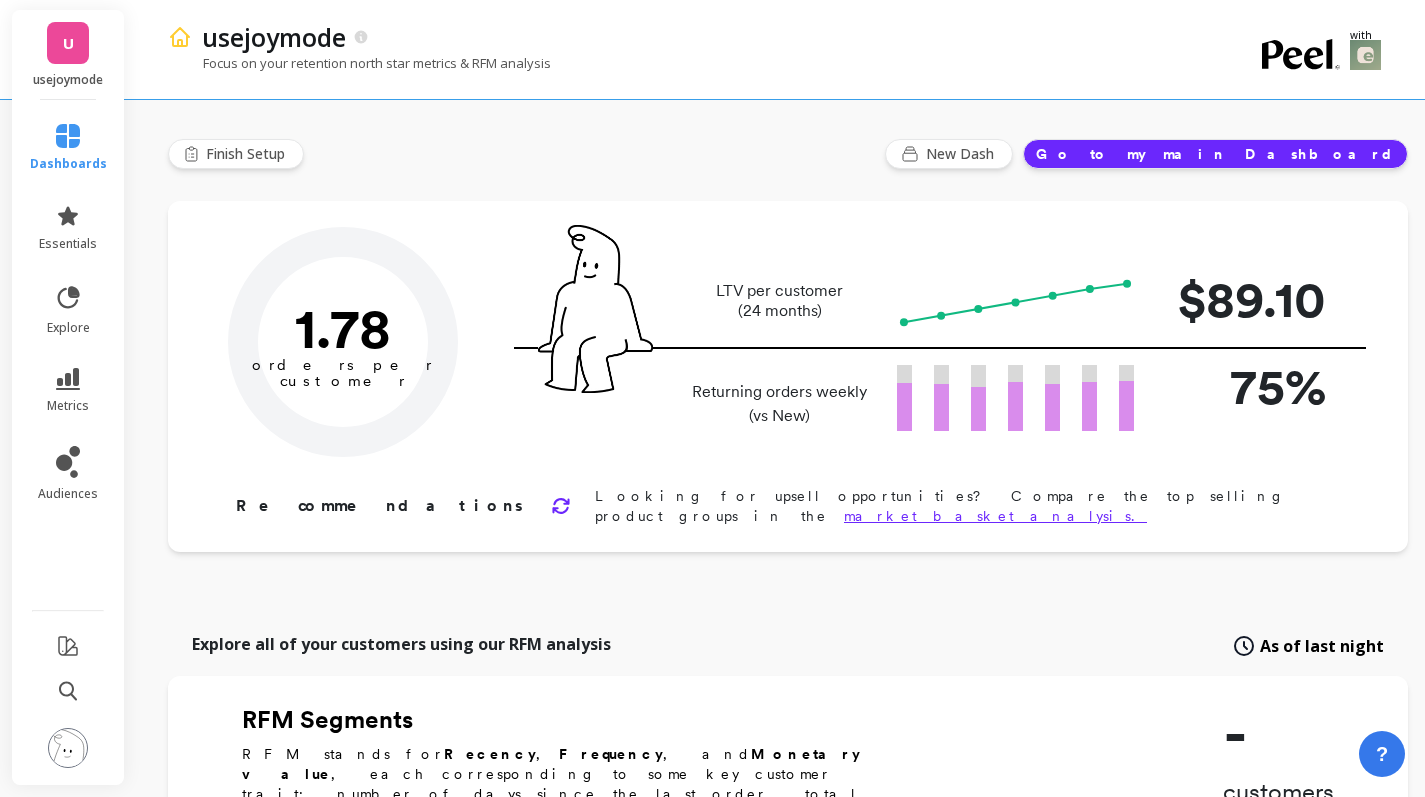 type on "Champions" 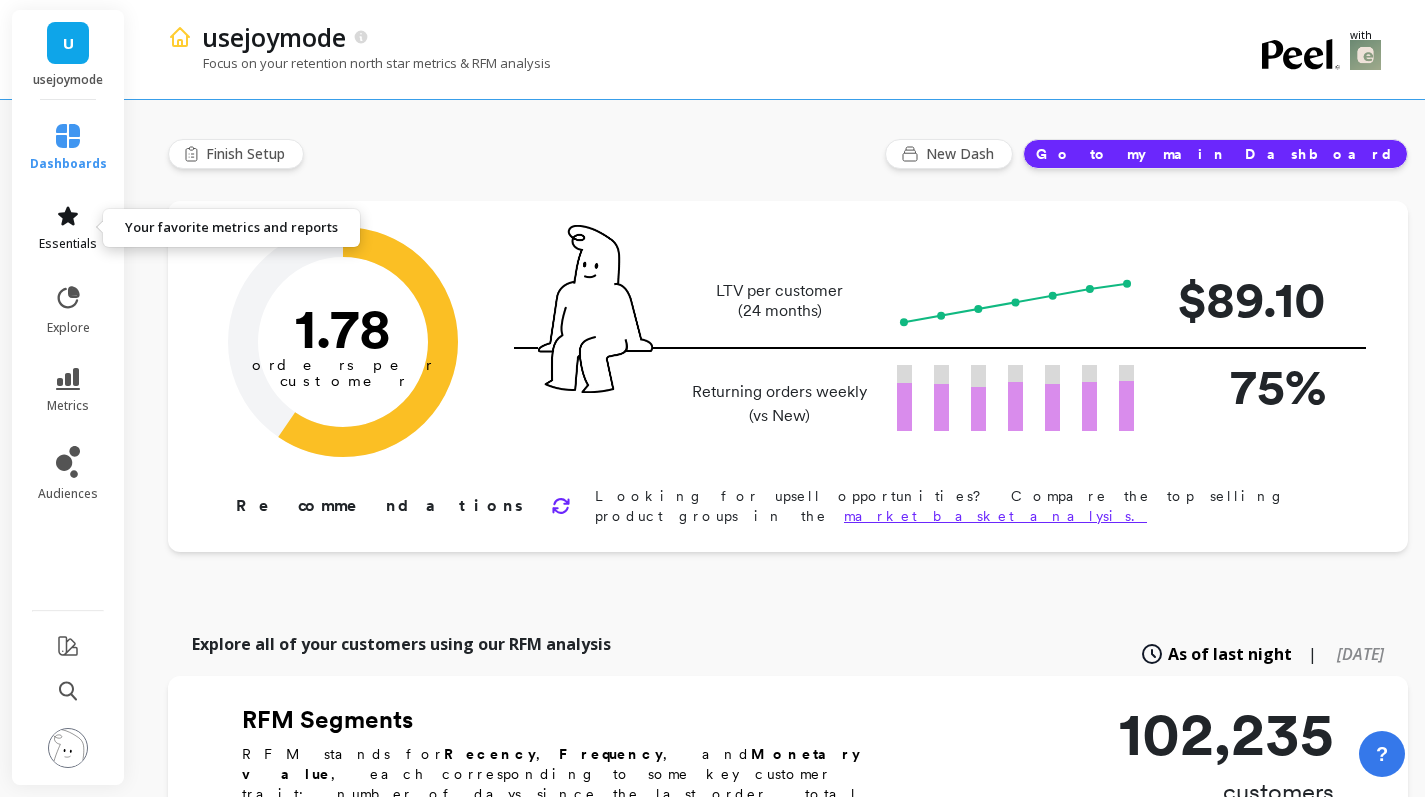 click 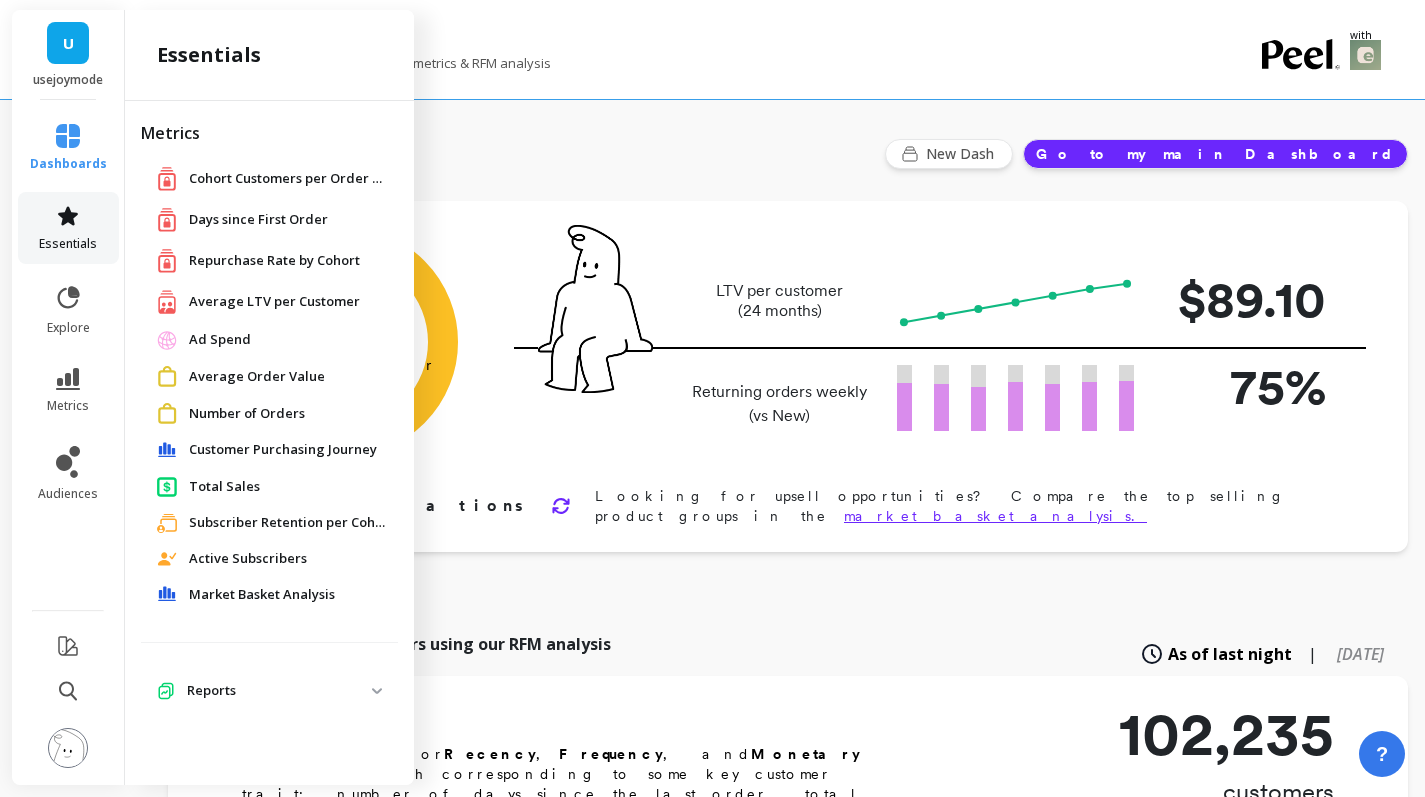 click on "essentials" at bounding box center (68, 244) 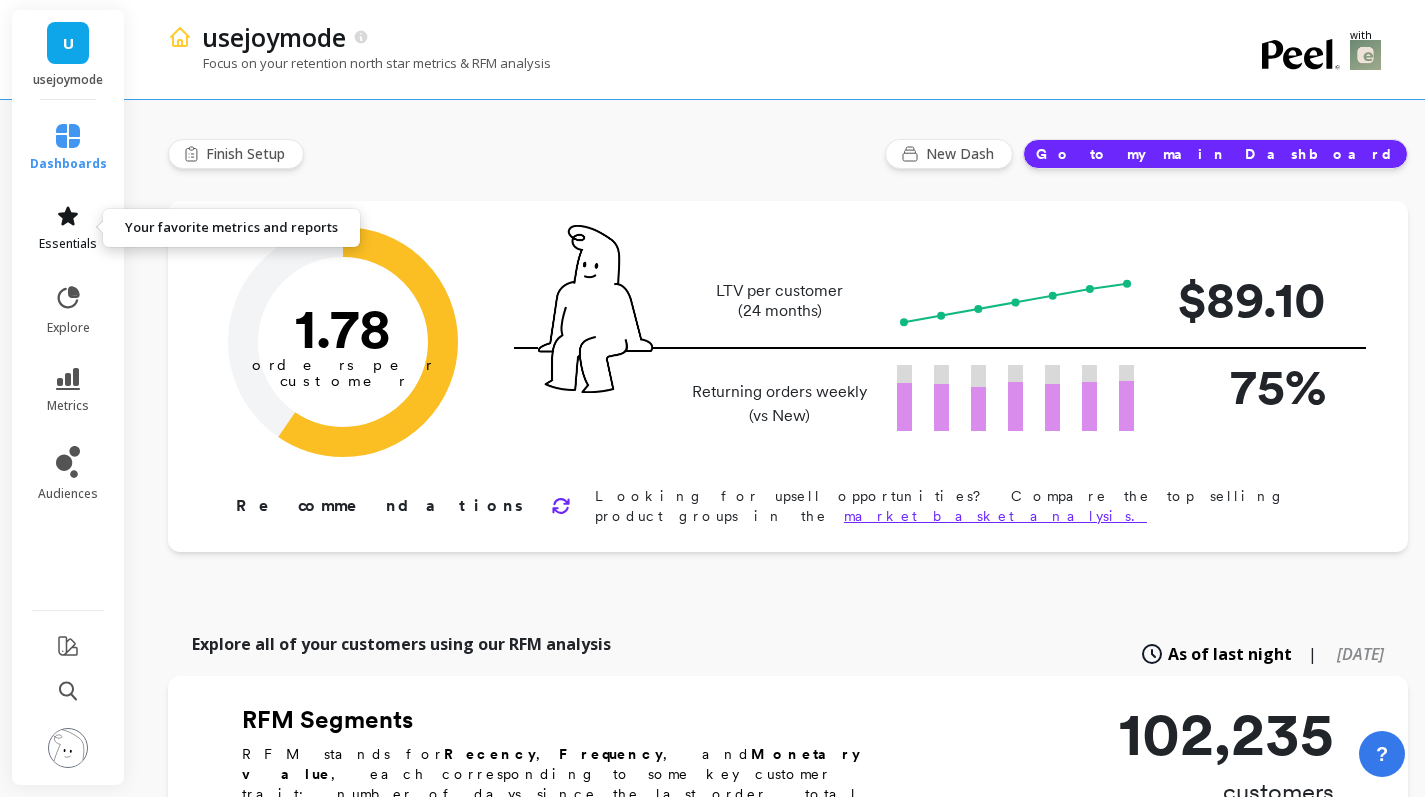 click on "essentials" at bounding box center (68, 244) 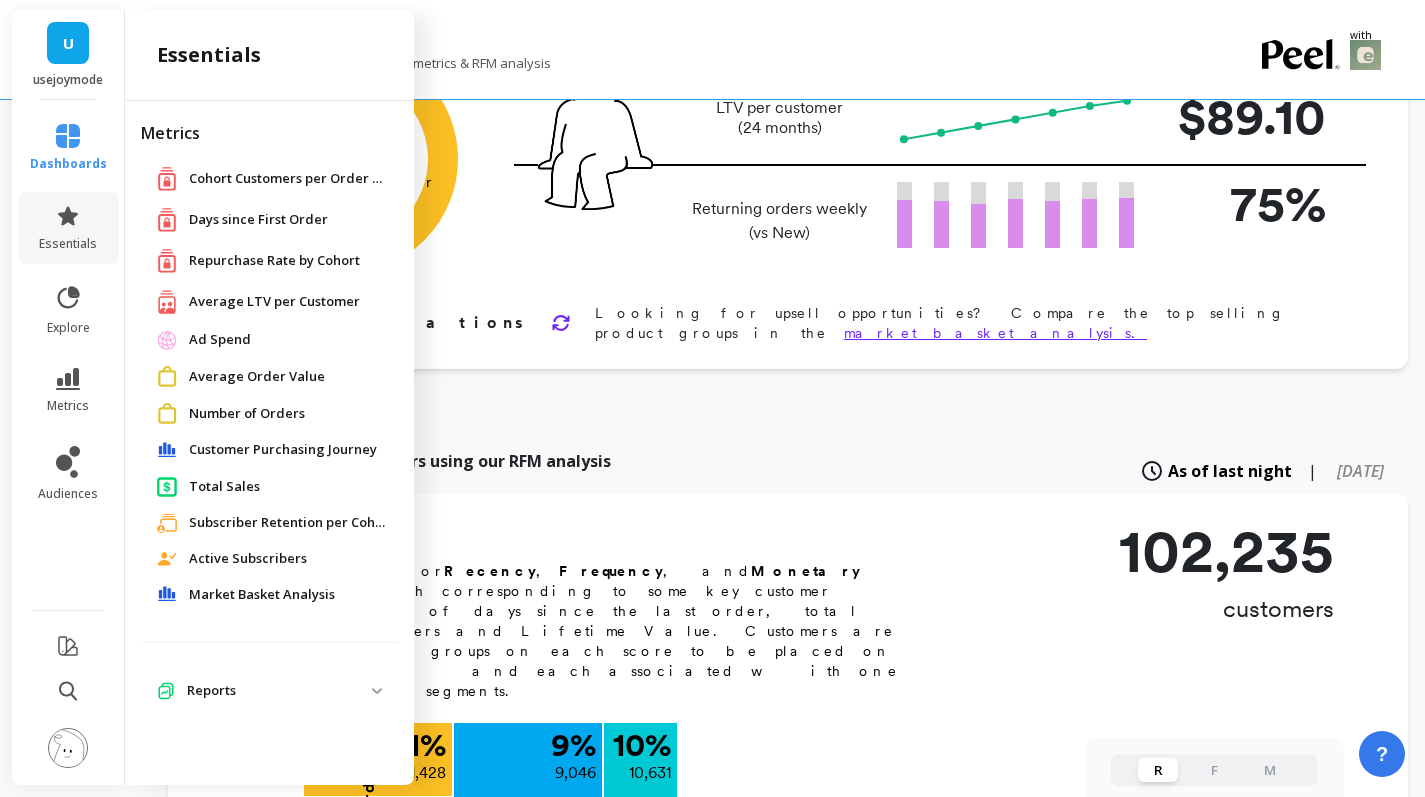 scroll, scrollTop: 201, scrollLeft: 0, axis: vertical 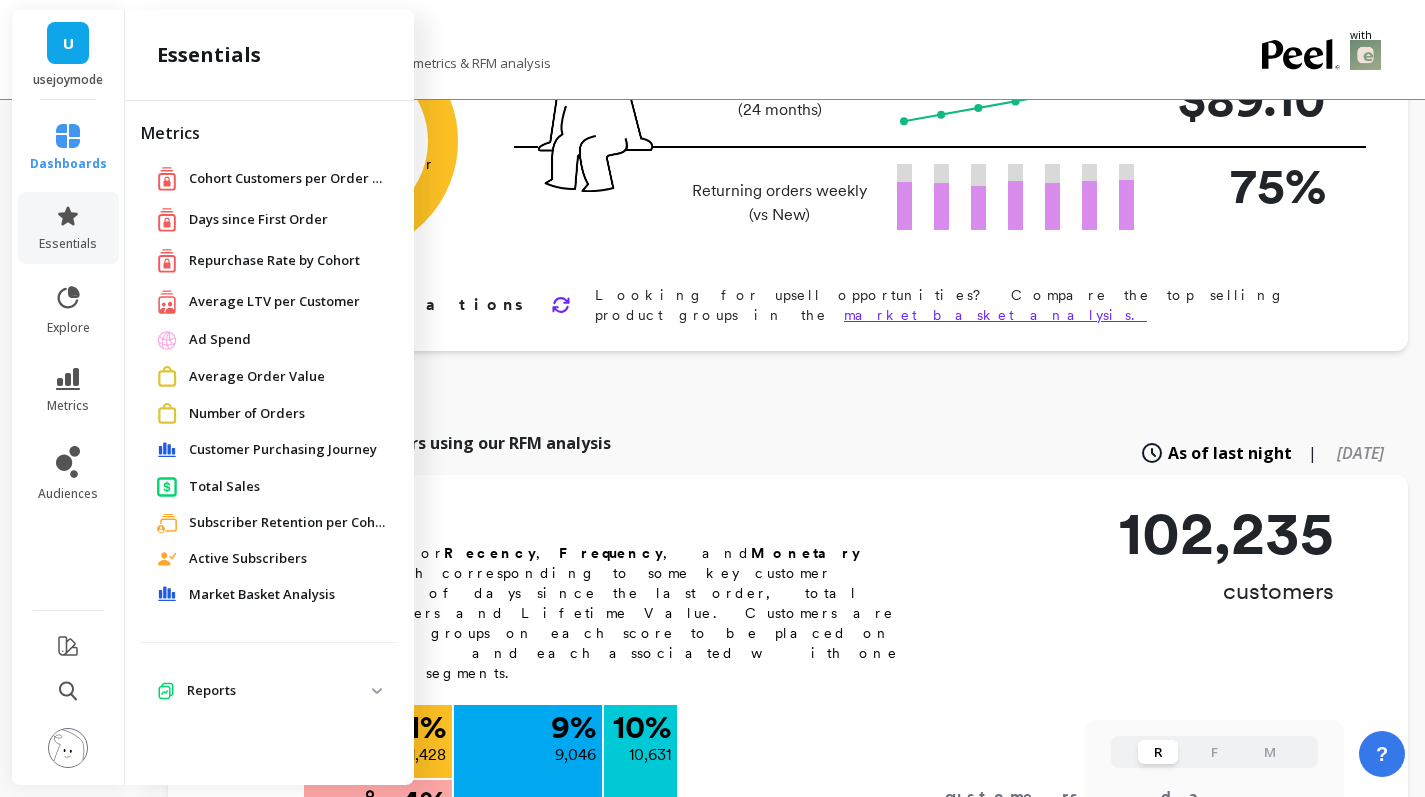 click on "Reports" at bounding box center (279, 691) 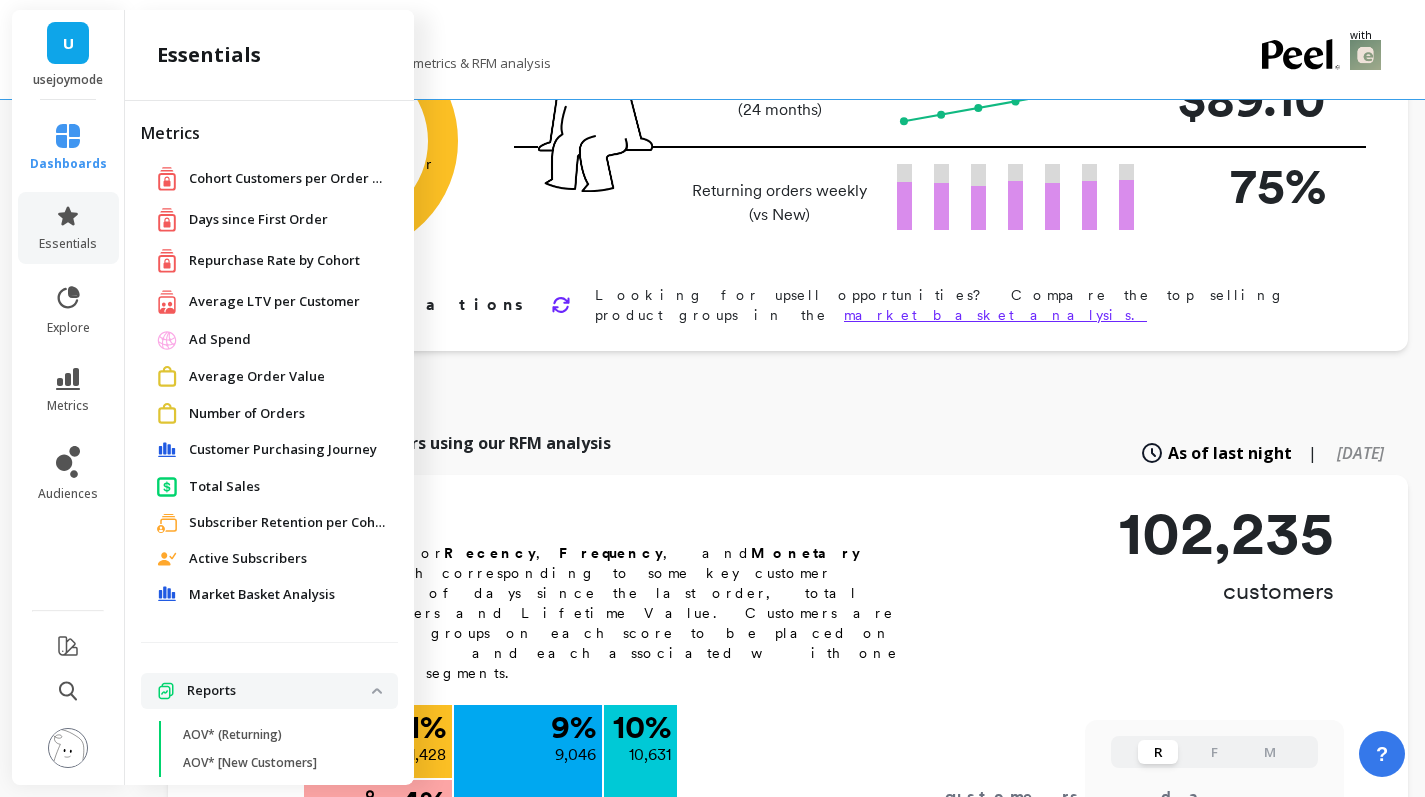 scroll, scrollTop: 140, scrollLeft: 0, axis: vertical 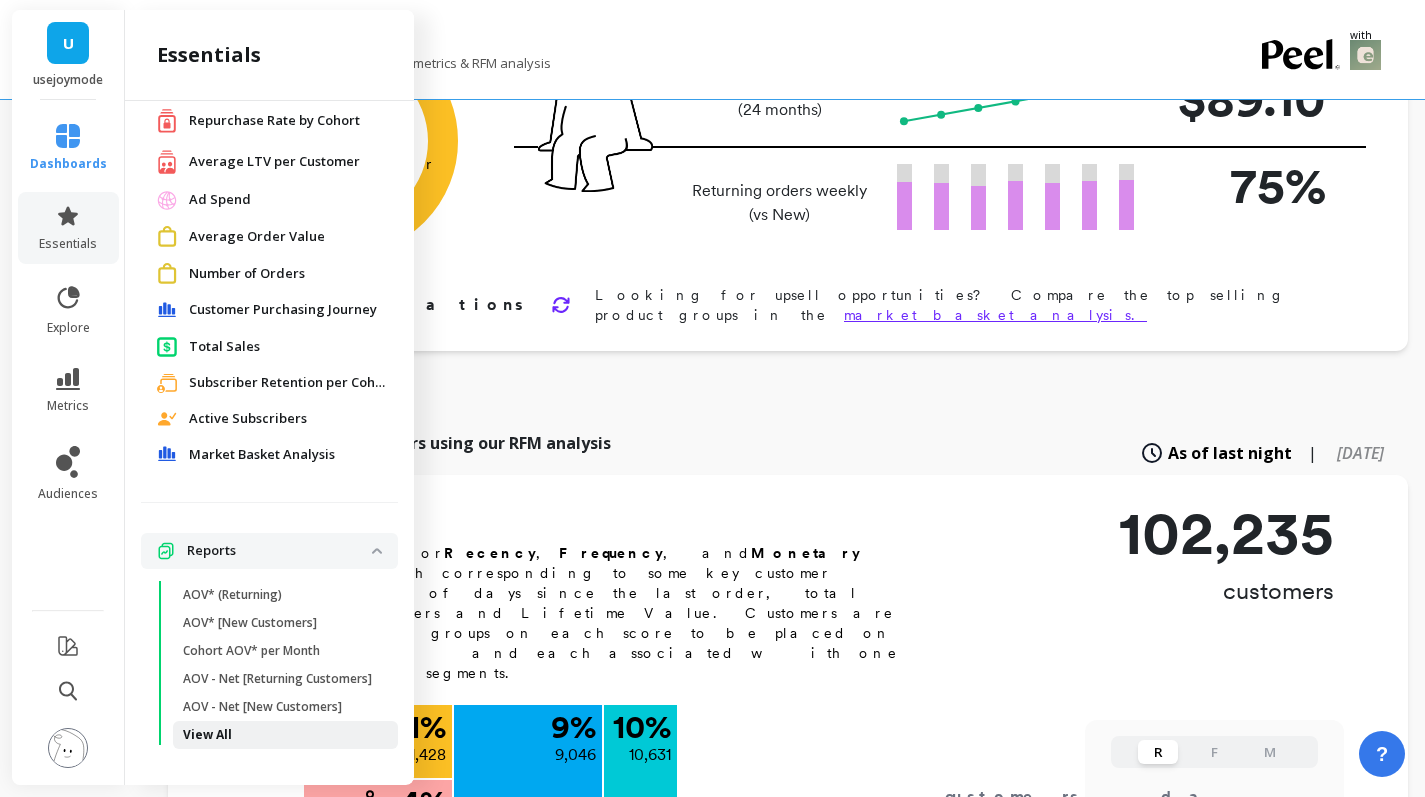 click on "View All" at bounding box center (207, 735) 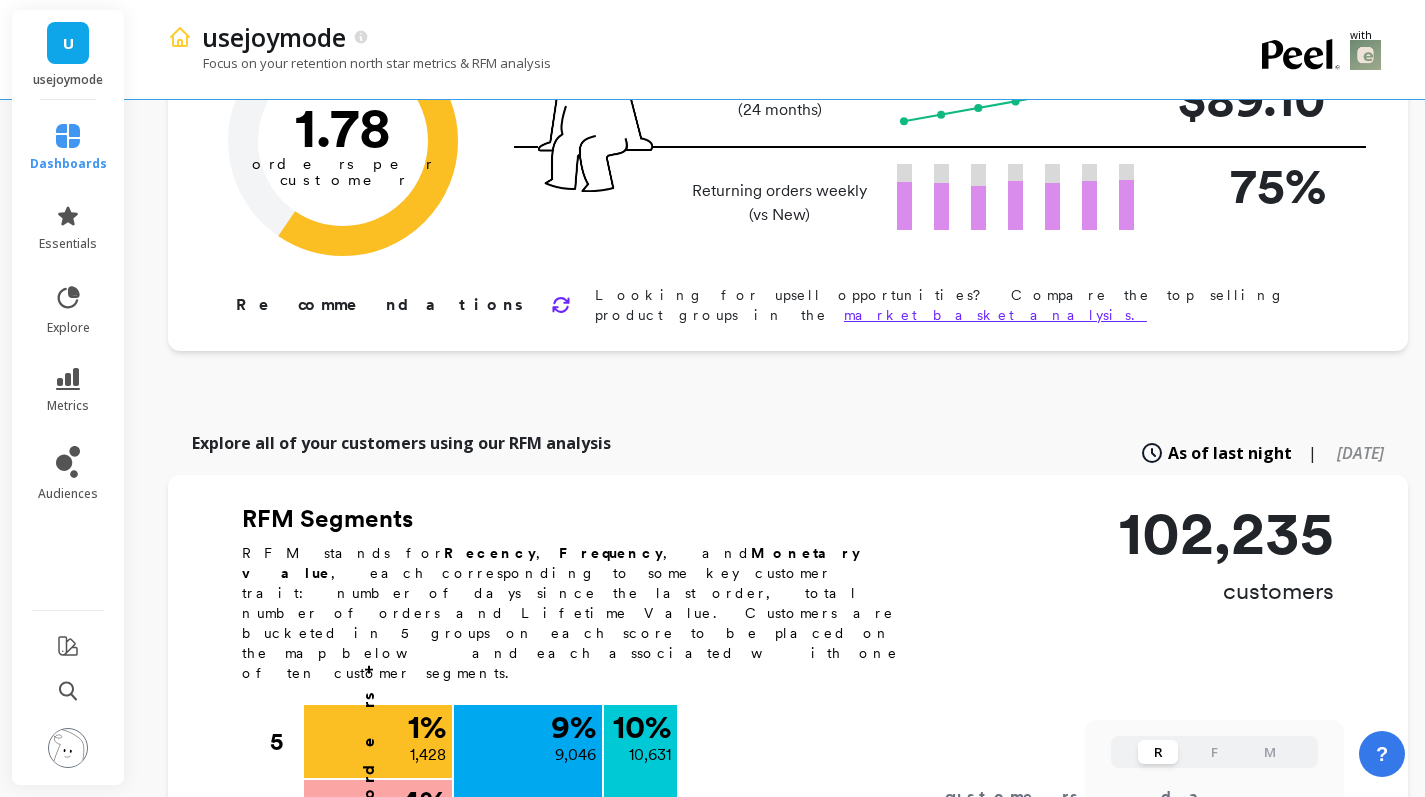 scroll, scrollTop: 0, scrollLeft: 0, axis: both 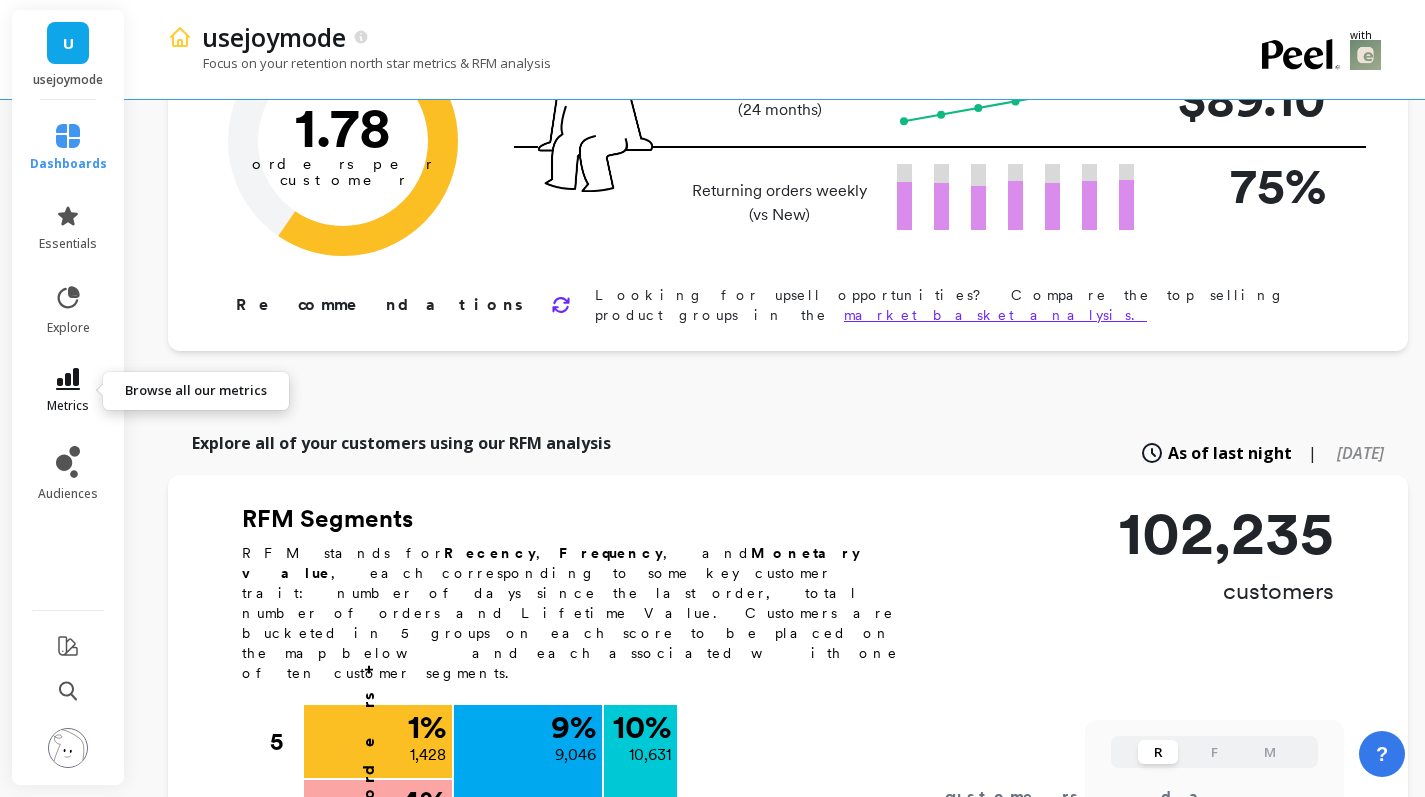 click on "metrics" at bounding box center [68, 391] 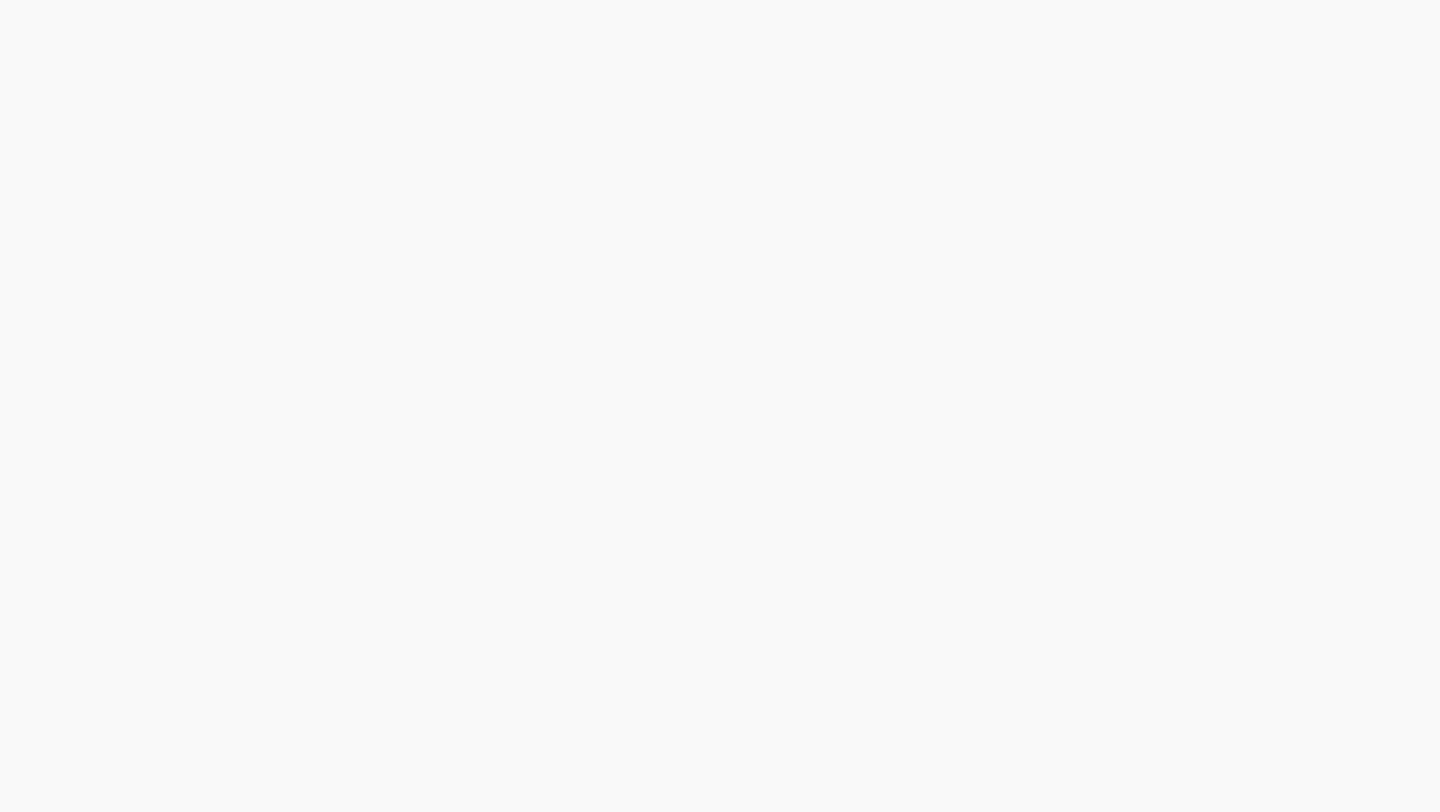 scroll, scrollTop: 0, scrollLeft: 0, axis: both 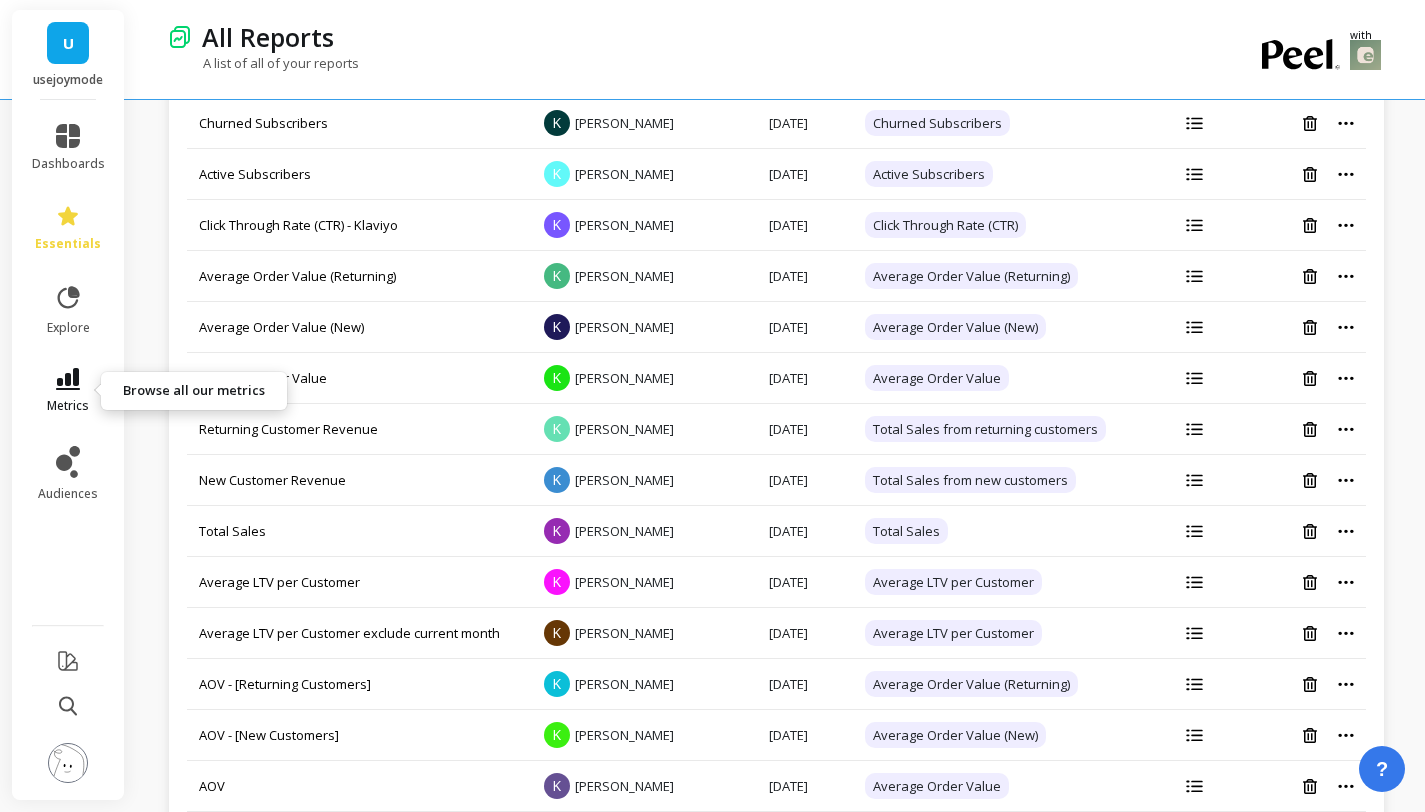 click on "metrics" at bounding box center (68, 391) 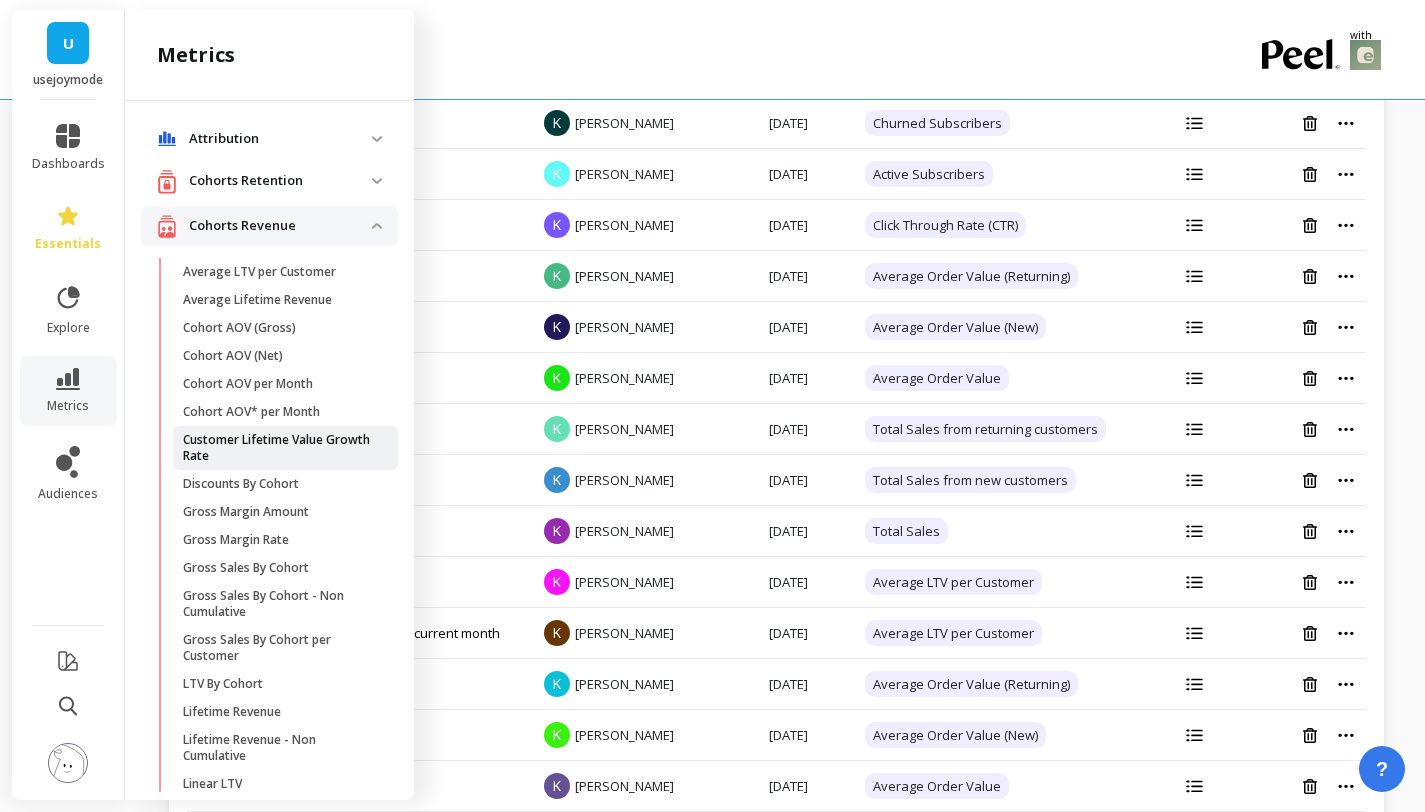 scroll, scrollTop: 605, scrollLeft: 0, axis: vertical 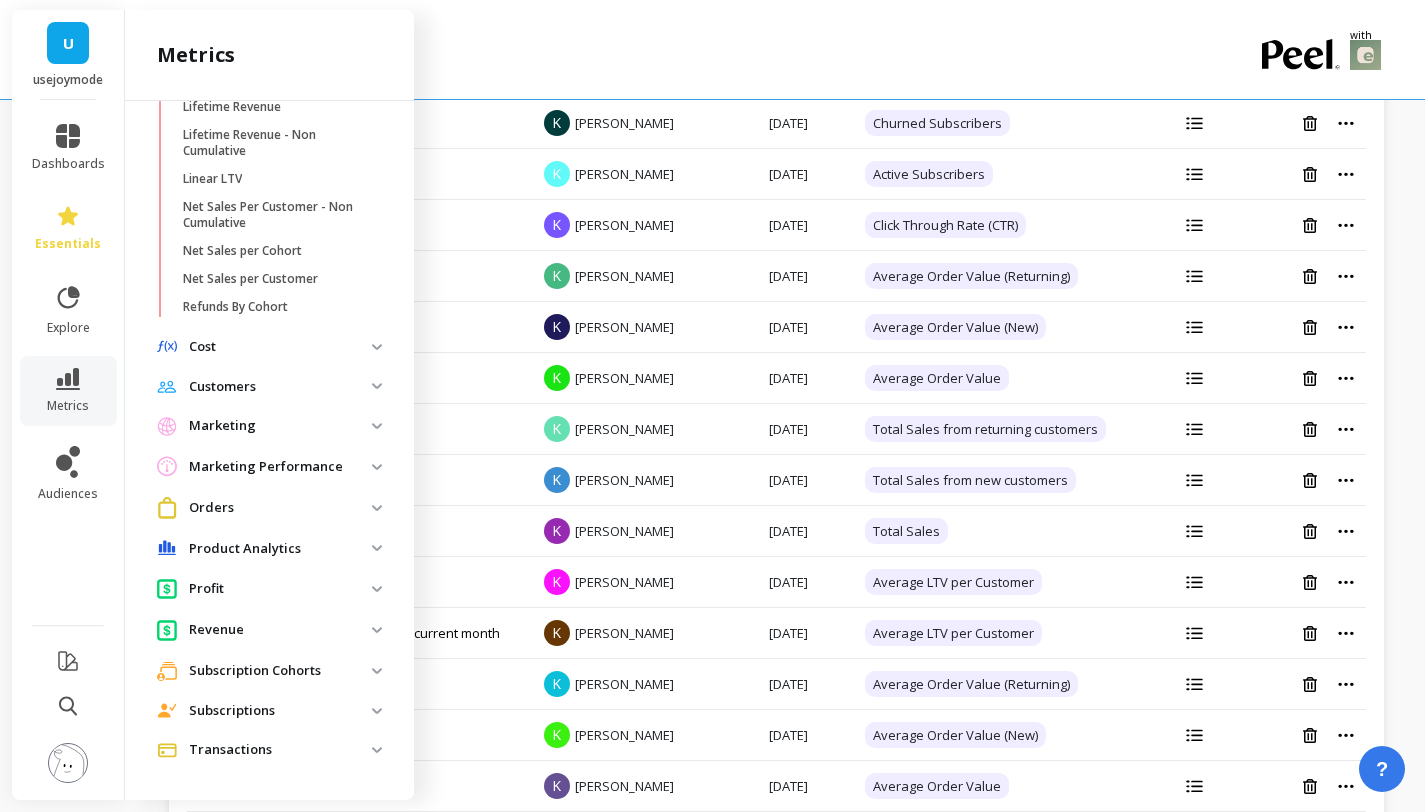 click on "Marketing Performance" at bounding box center [280, 467] 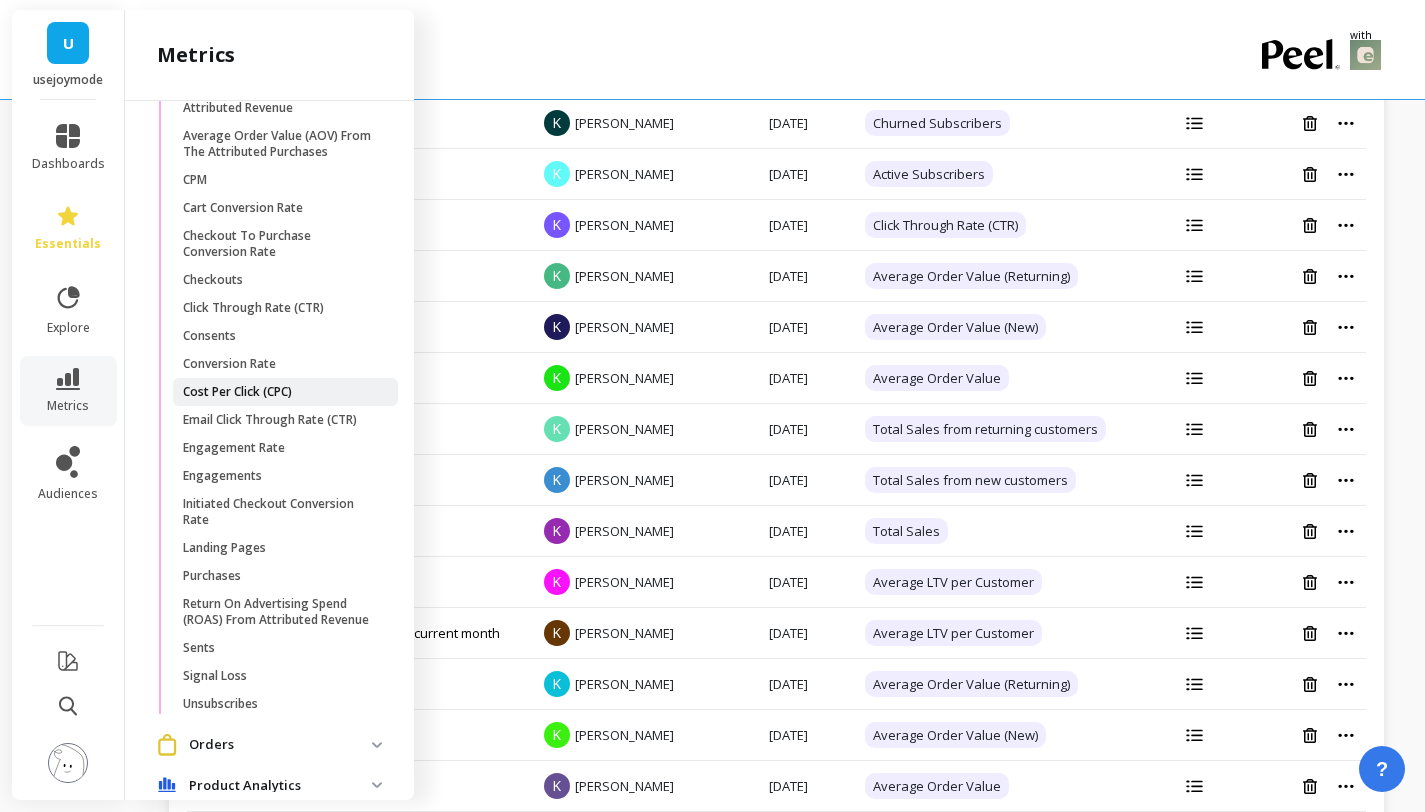 scroll, scrollTop: 1268, scrollLeft: 0, axis: vertical 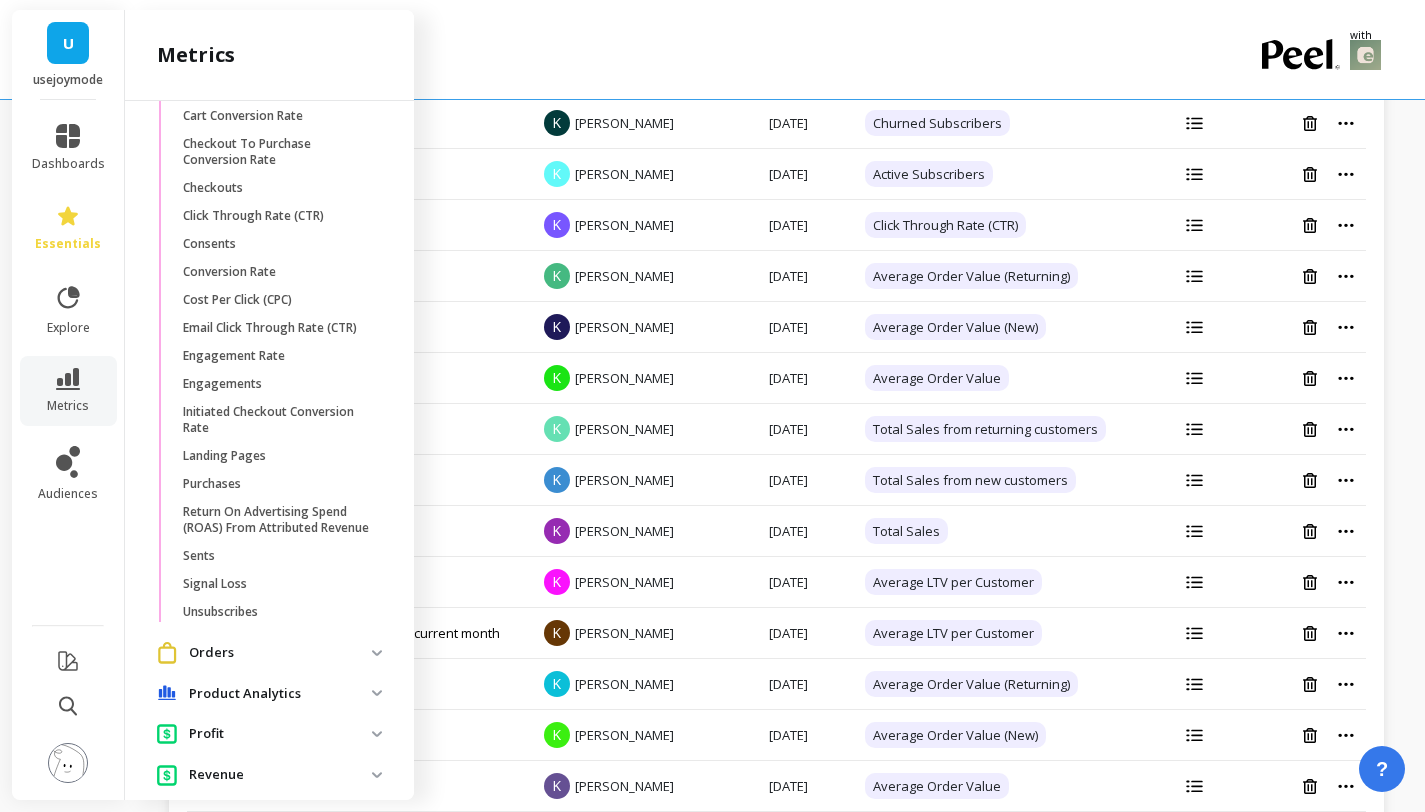 click on "Product Analytics" at bounding box center (269, 694) 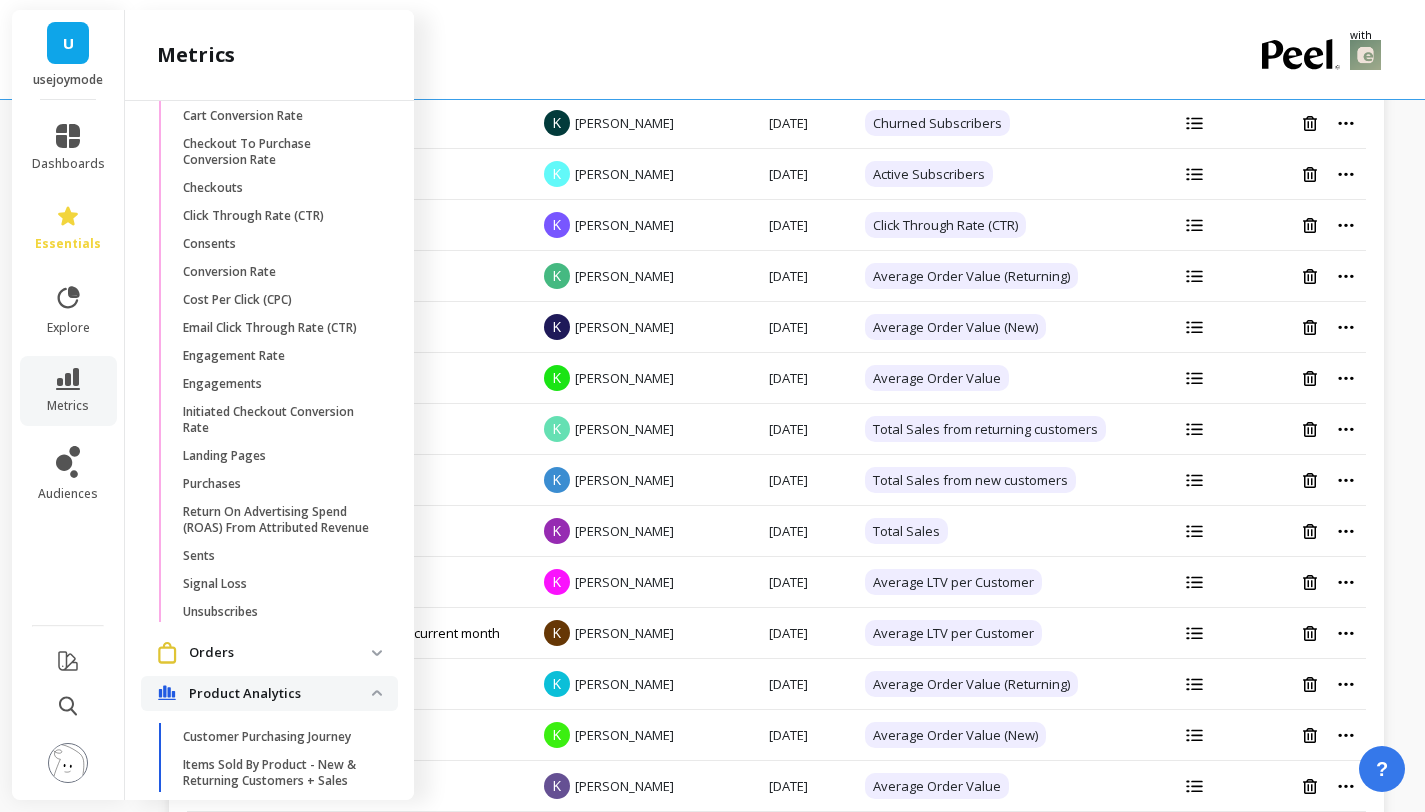 scroll, scrollTop: 1491, scrollLeft: 0, axis: vertical 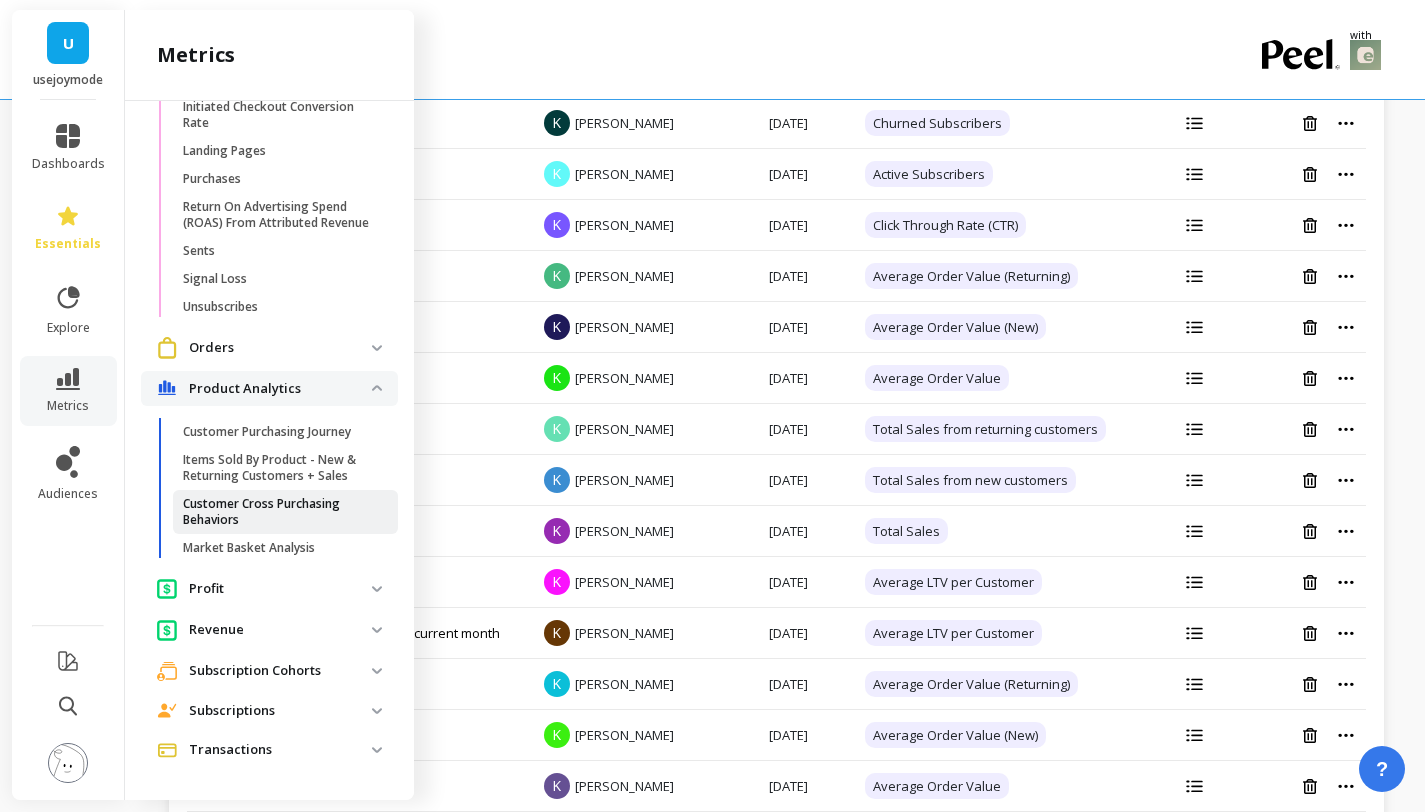 click on "Profit" at bounding box center (280, 589) 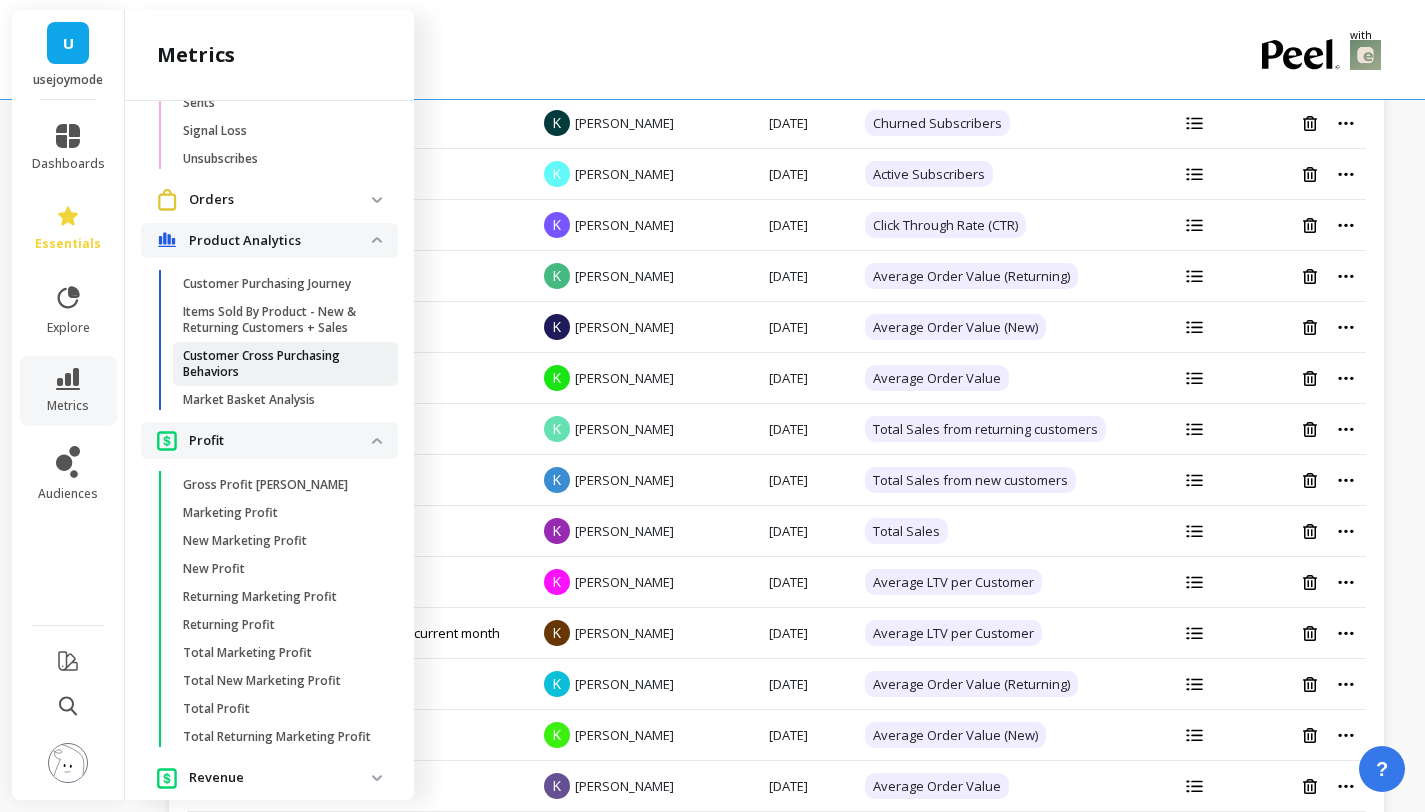 scroll, scrollTop: 1754, scrollLeft: 0, axis: vertical 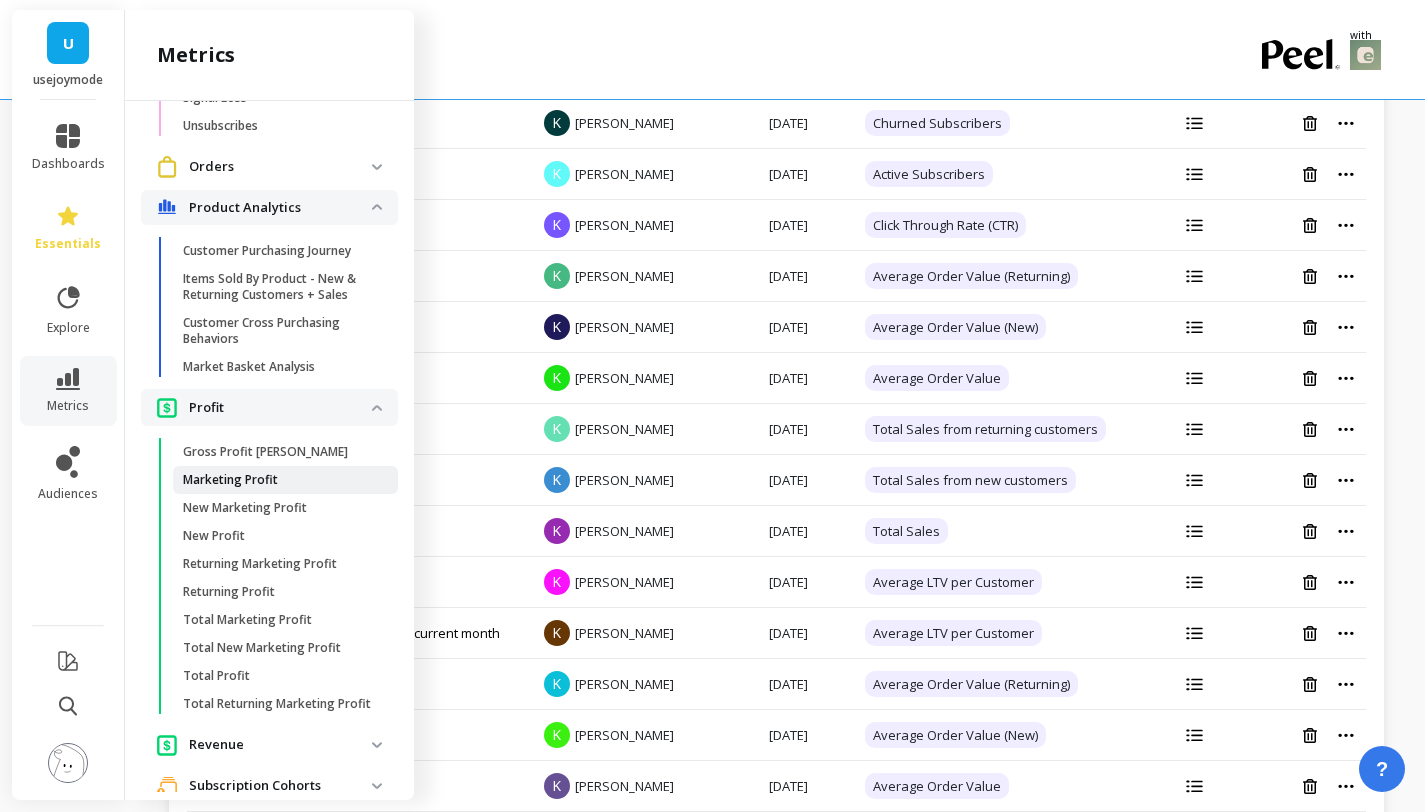 click on "Marketing Profit" at bounding box center (278, 480) 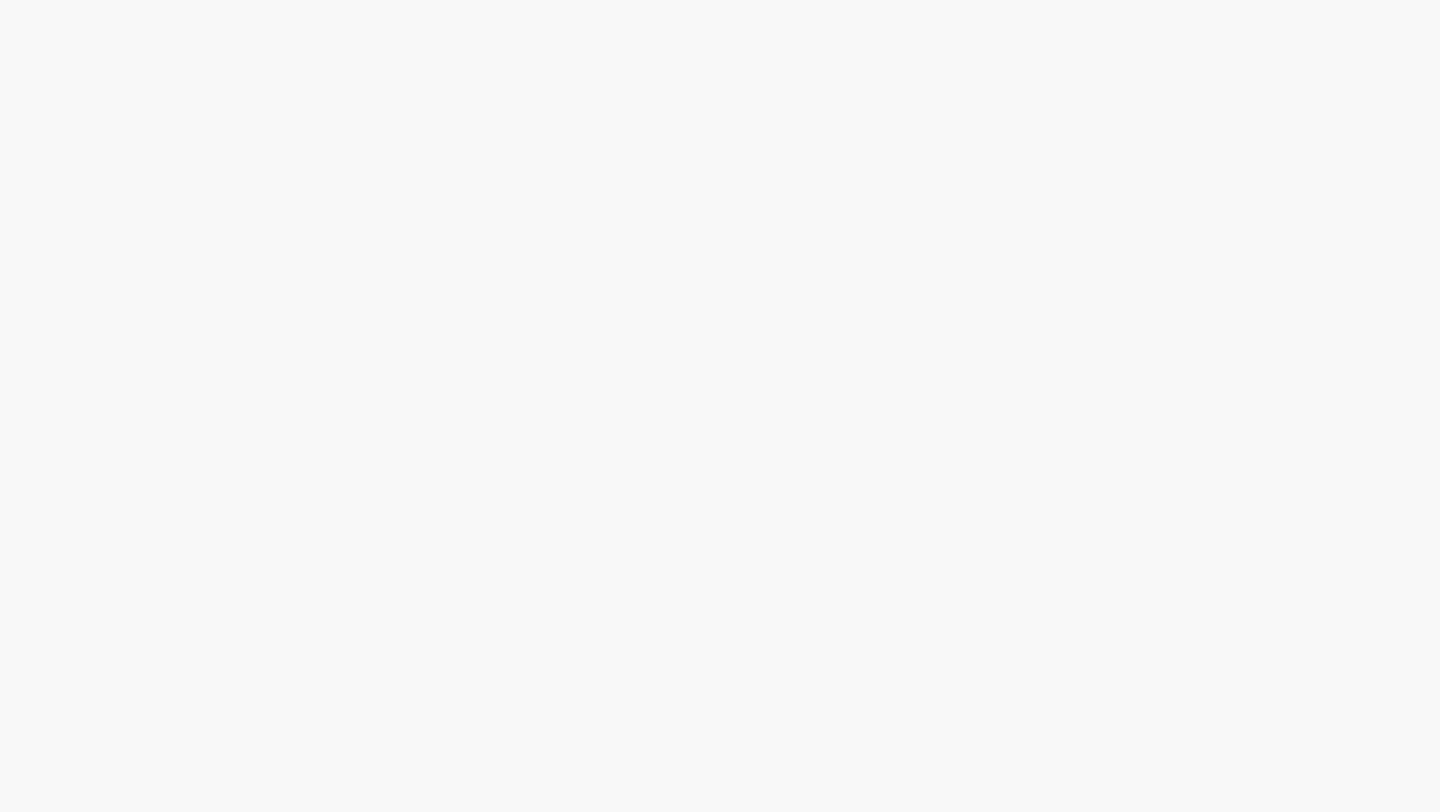 scroll, scrollTop: 0, scrollLeft: 0, axis: both 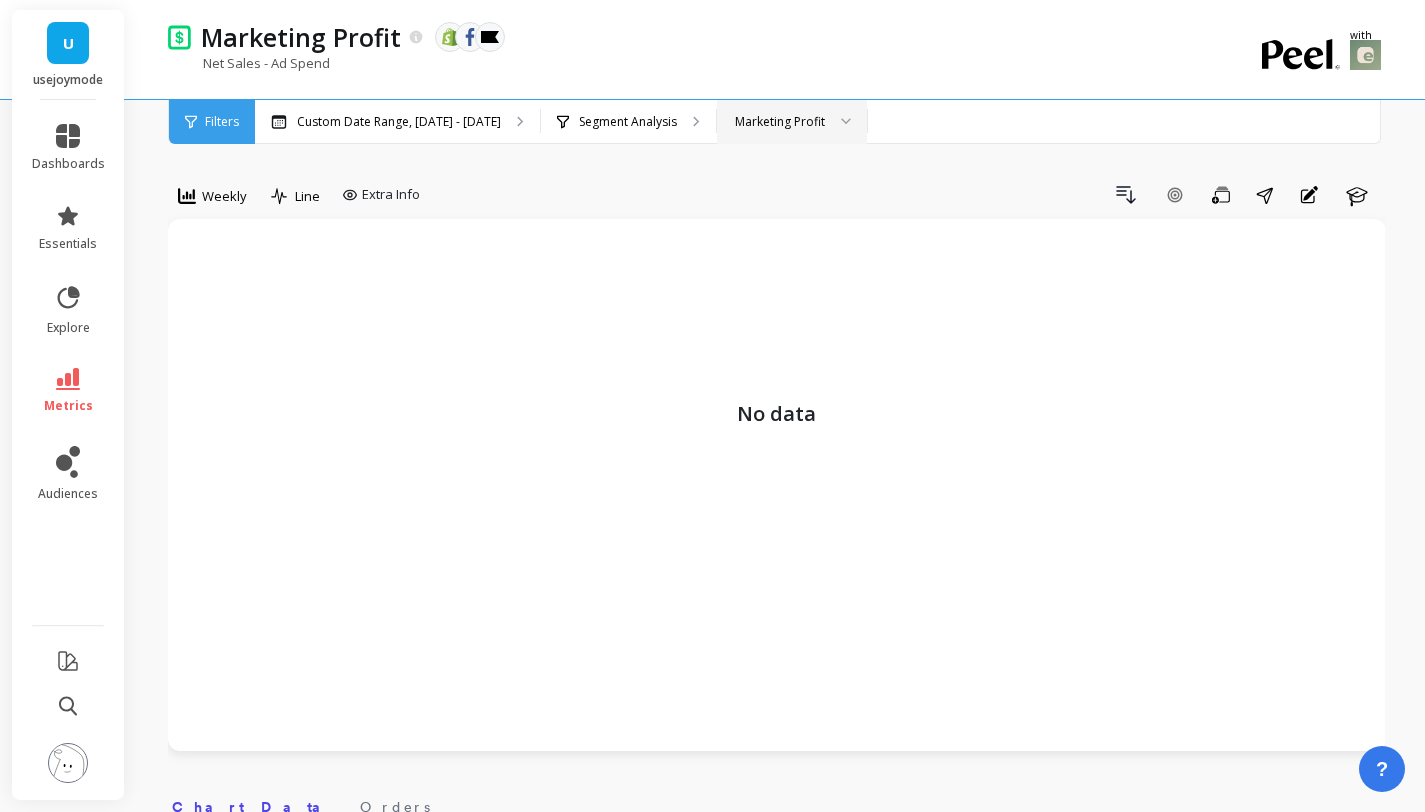 click on "Marketing Profit" at bounding box center (792, 122) 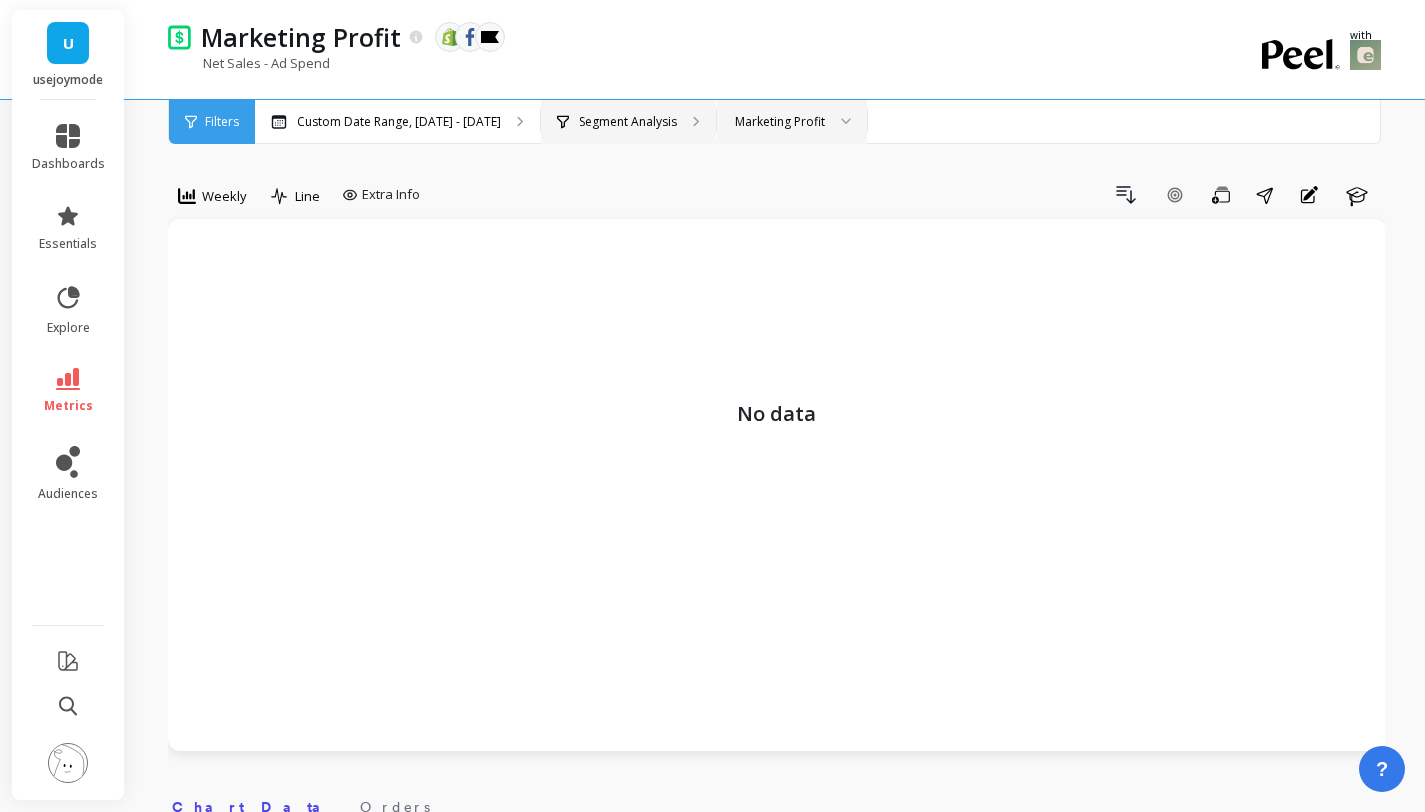 click on "Segment Analysis" at bounding box center (628, 122) 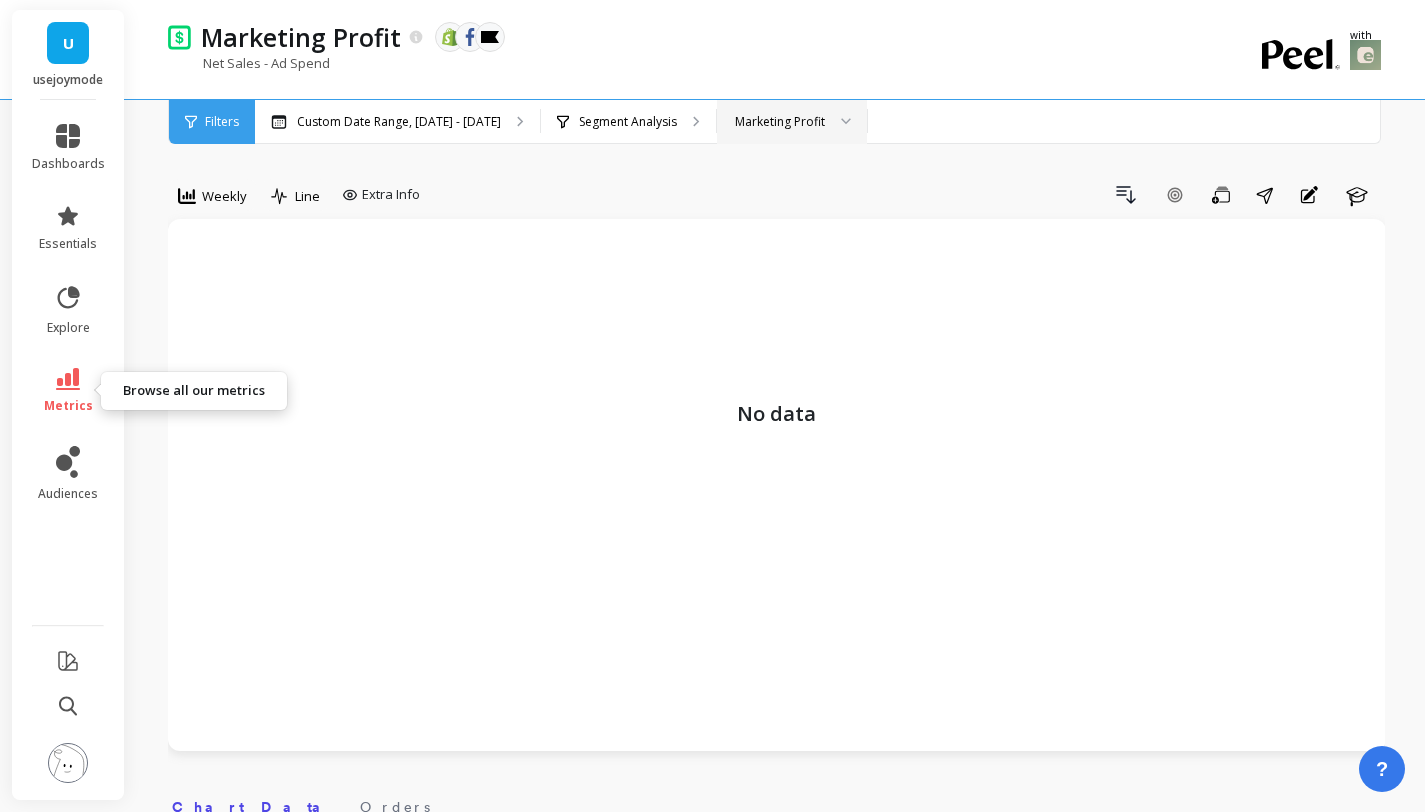 click on "metrics" at bounding box center (68, 391) 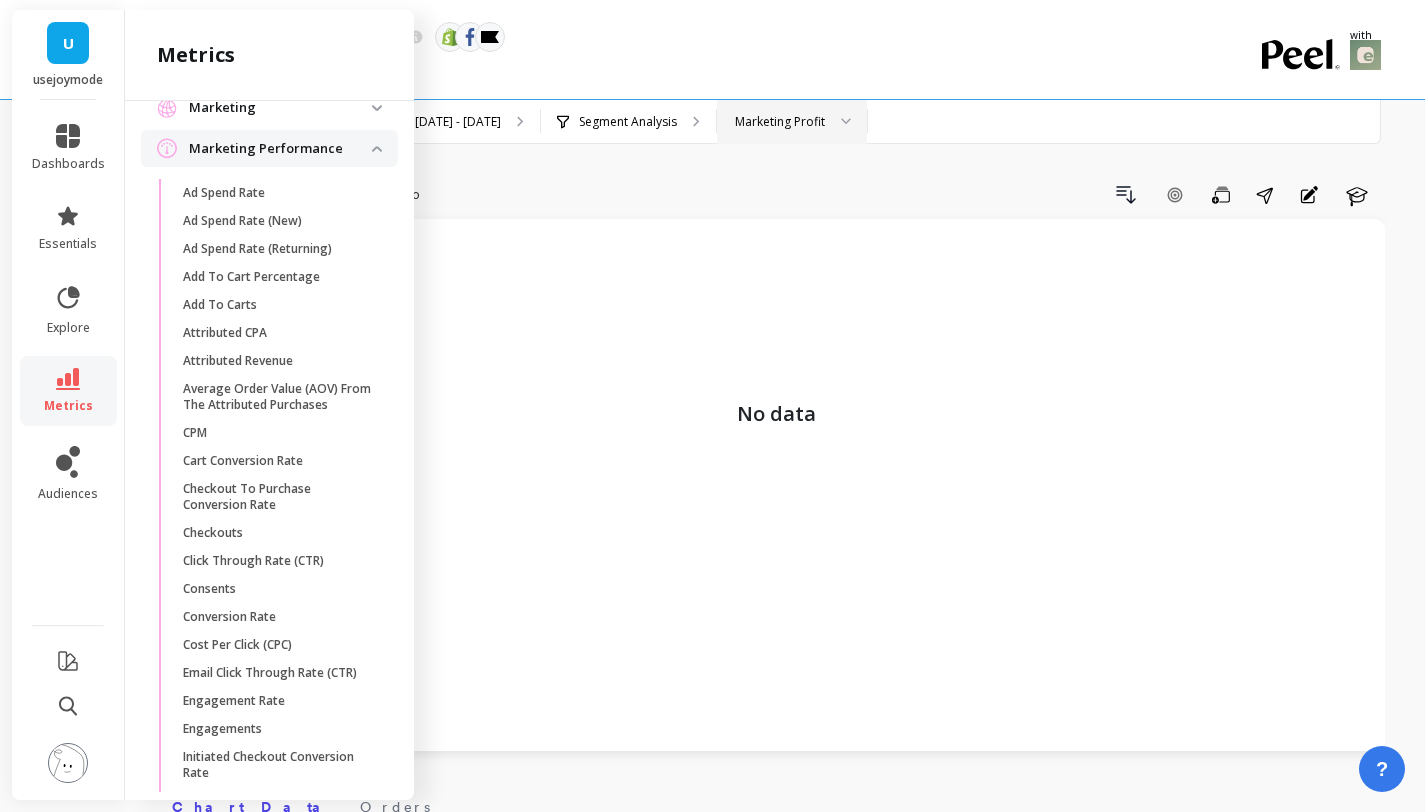 scroll, scrollTop: 893, scrollLeft: 0, axis: vertical 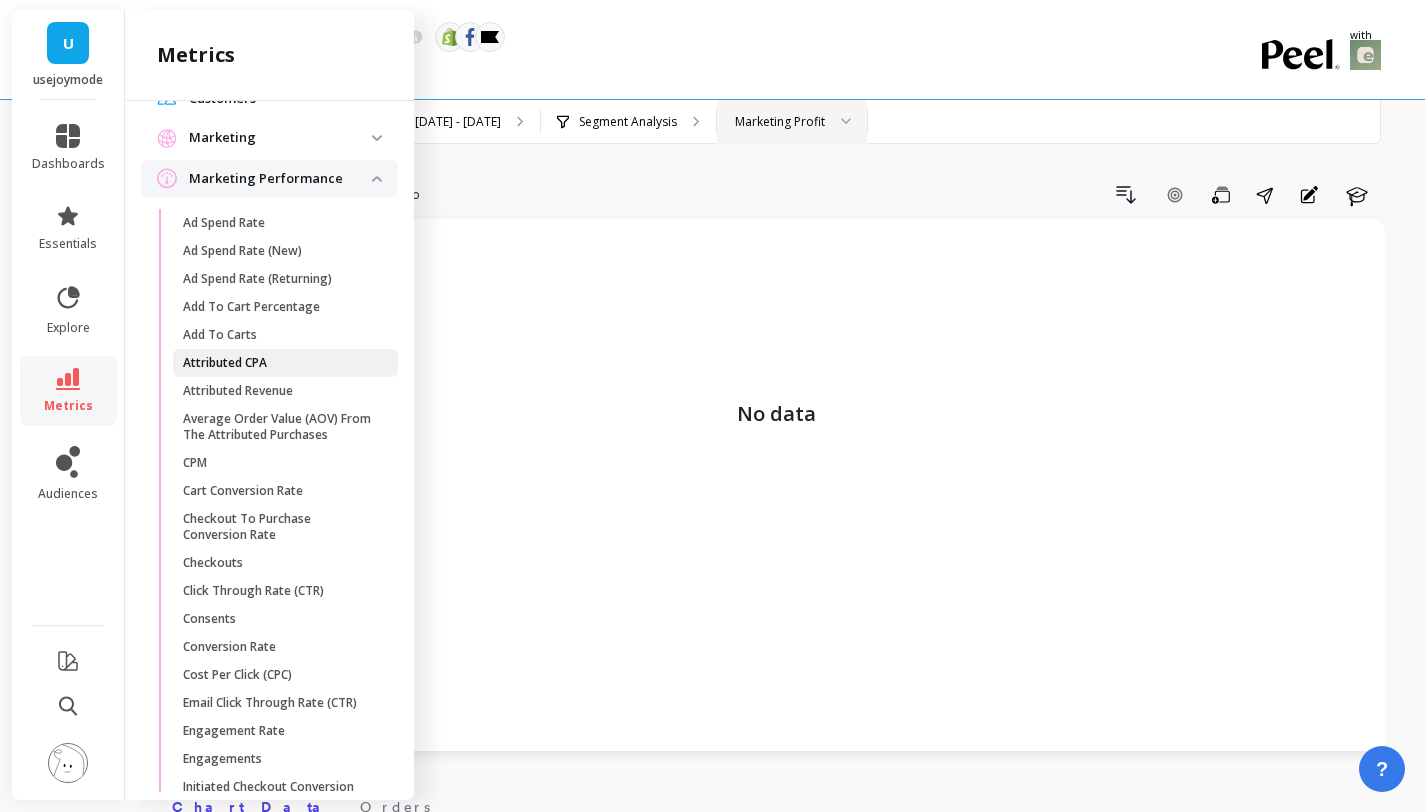 click on "Attributed CPA" at bounding box center (225, 363) 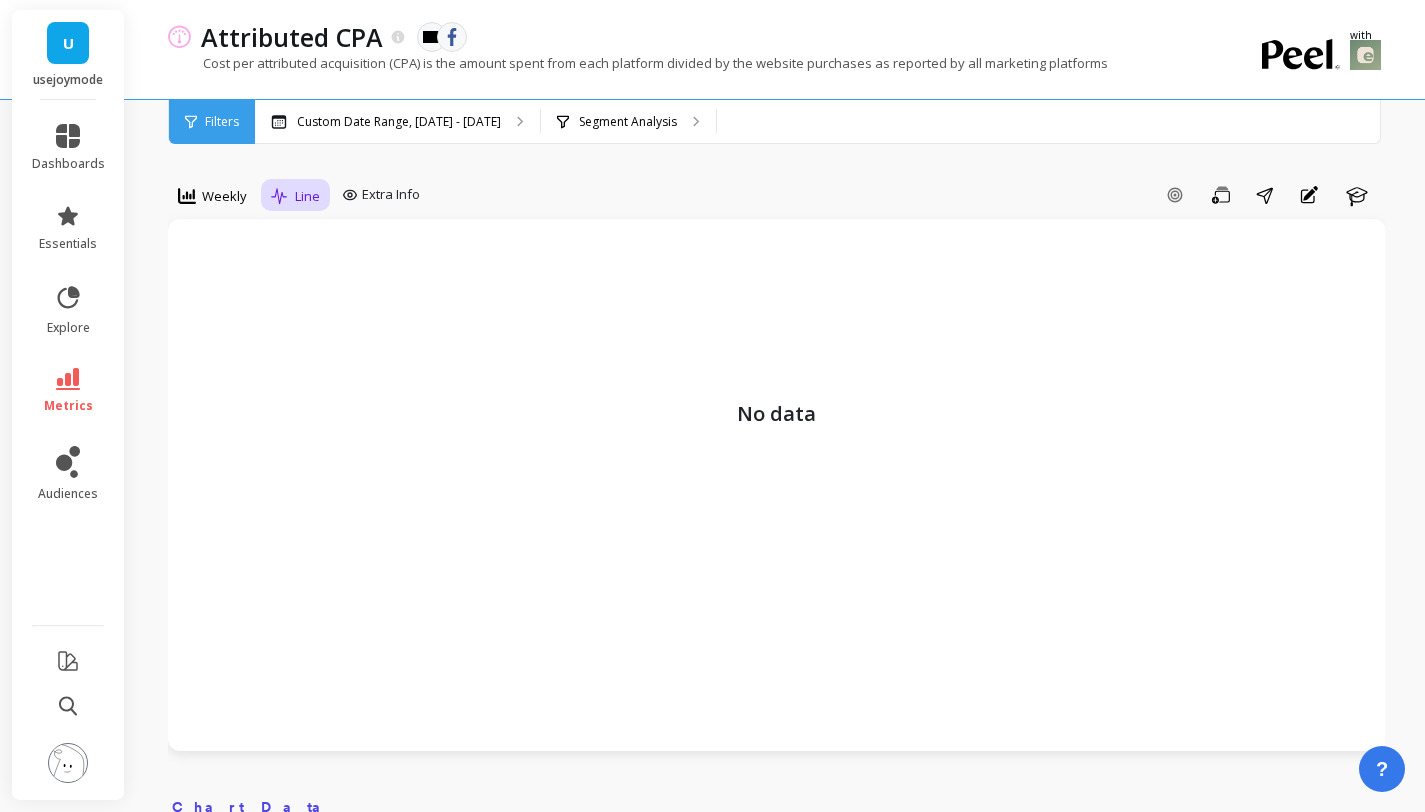 click on "Line" at bounding box center (295, 196) 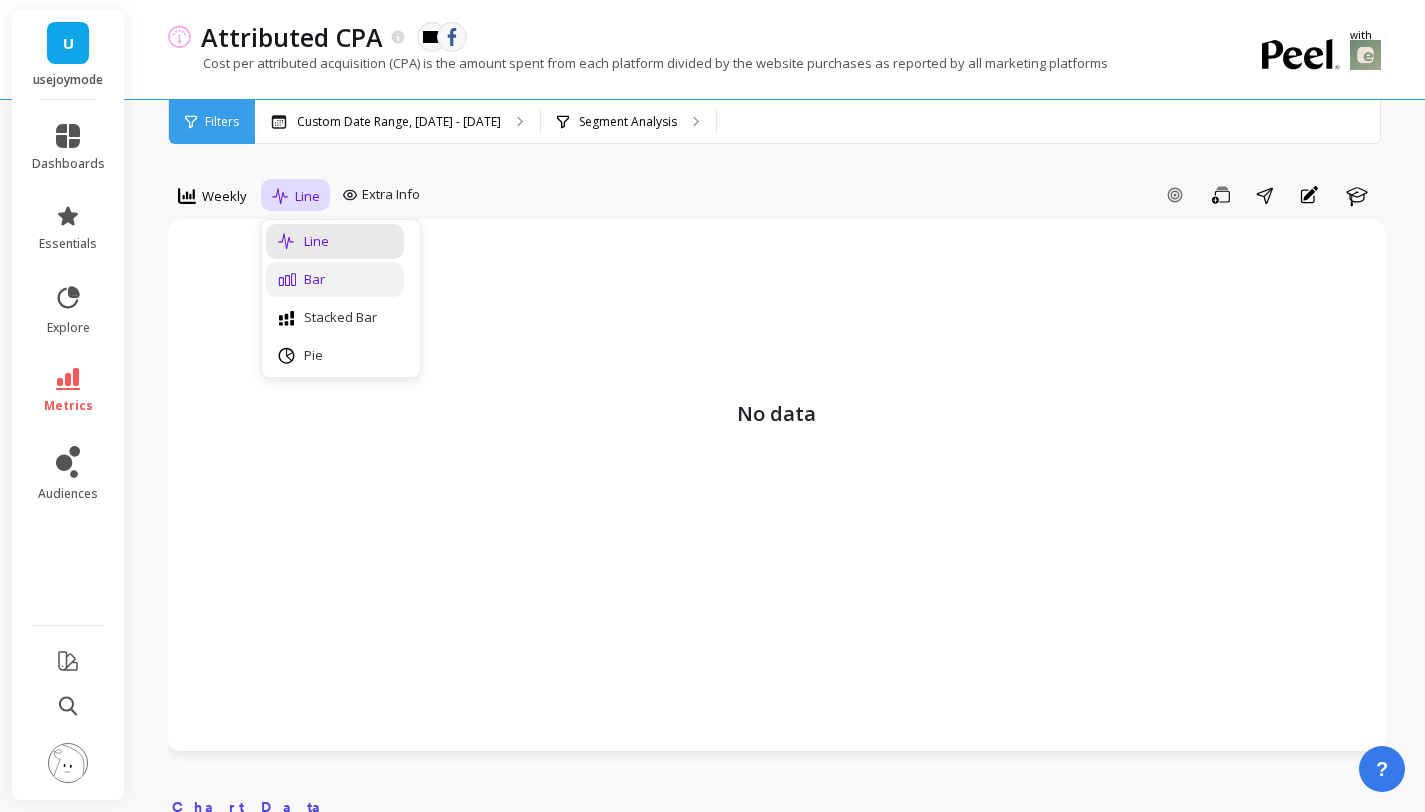 click on "Bar" at bounding box center (335, 279) 